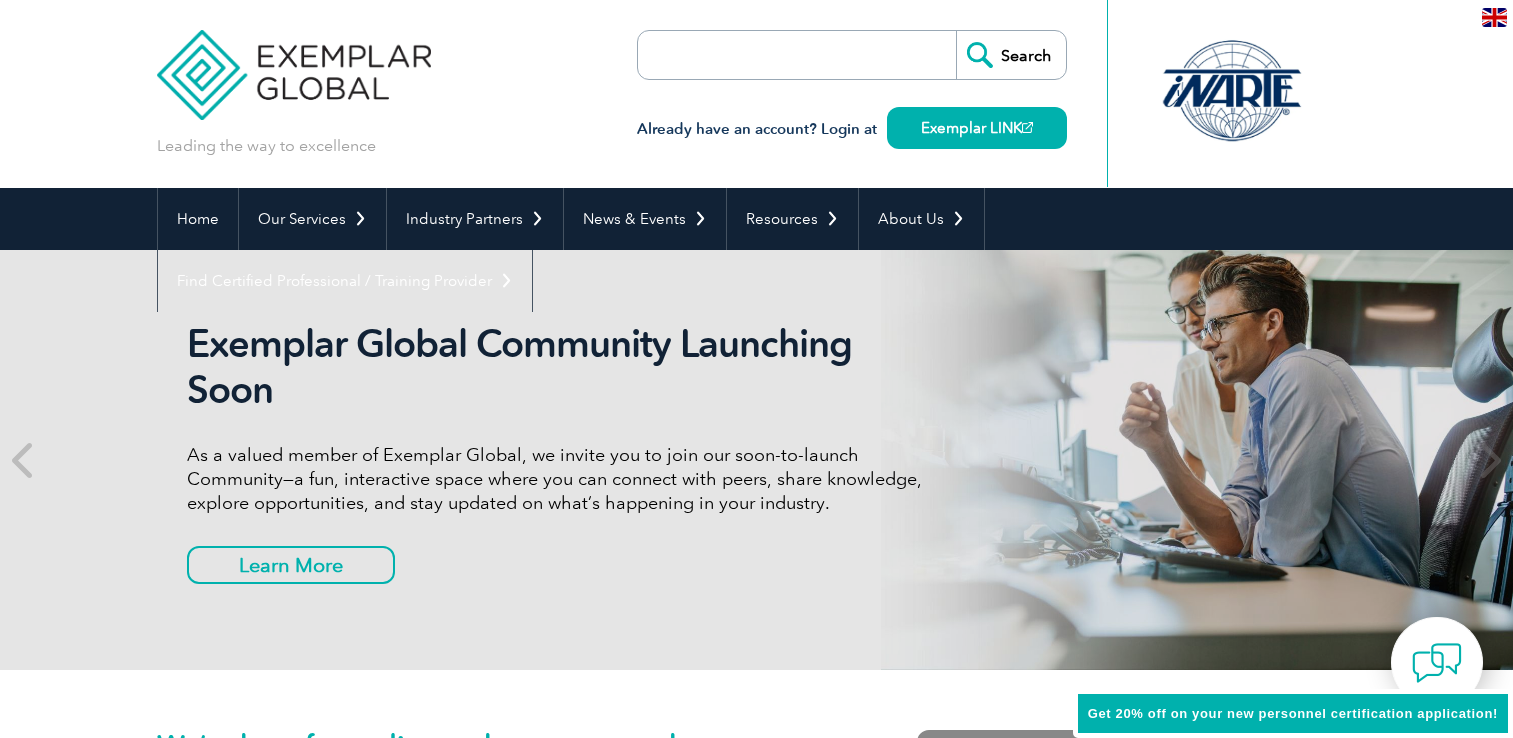 scroll, scrollTop: 0, scrollLeft: 0, axis: both 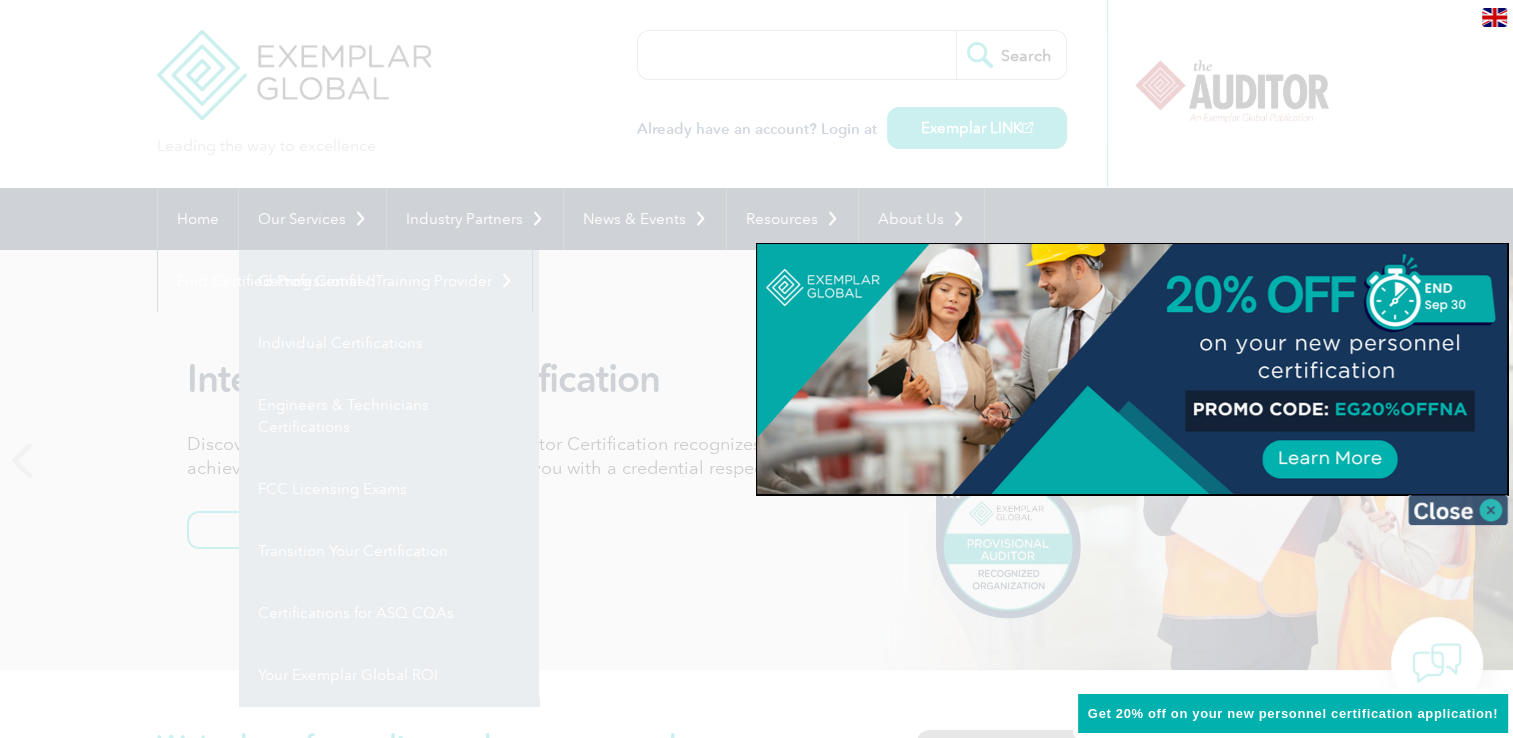 click at bounding box center (1458, 510) 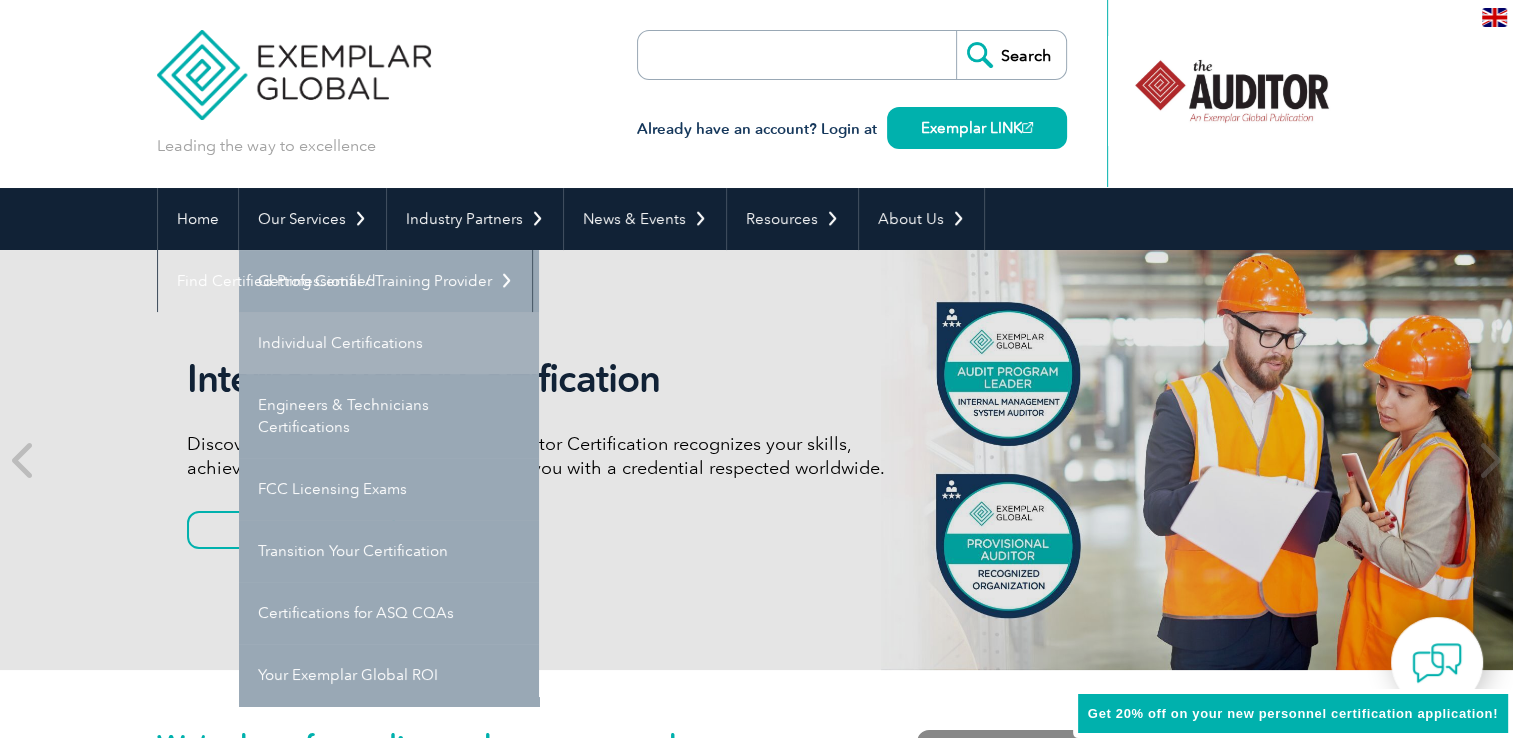 click on "Individual Certifications" at bounding box center (389, 343) 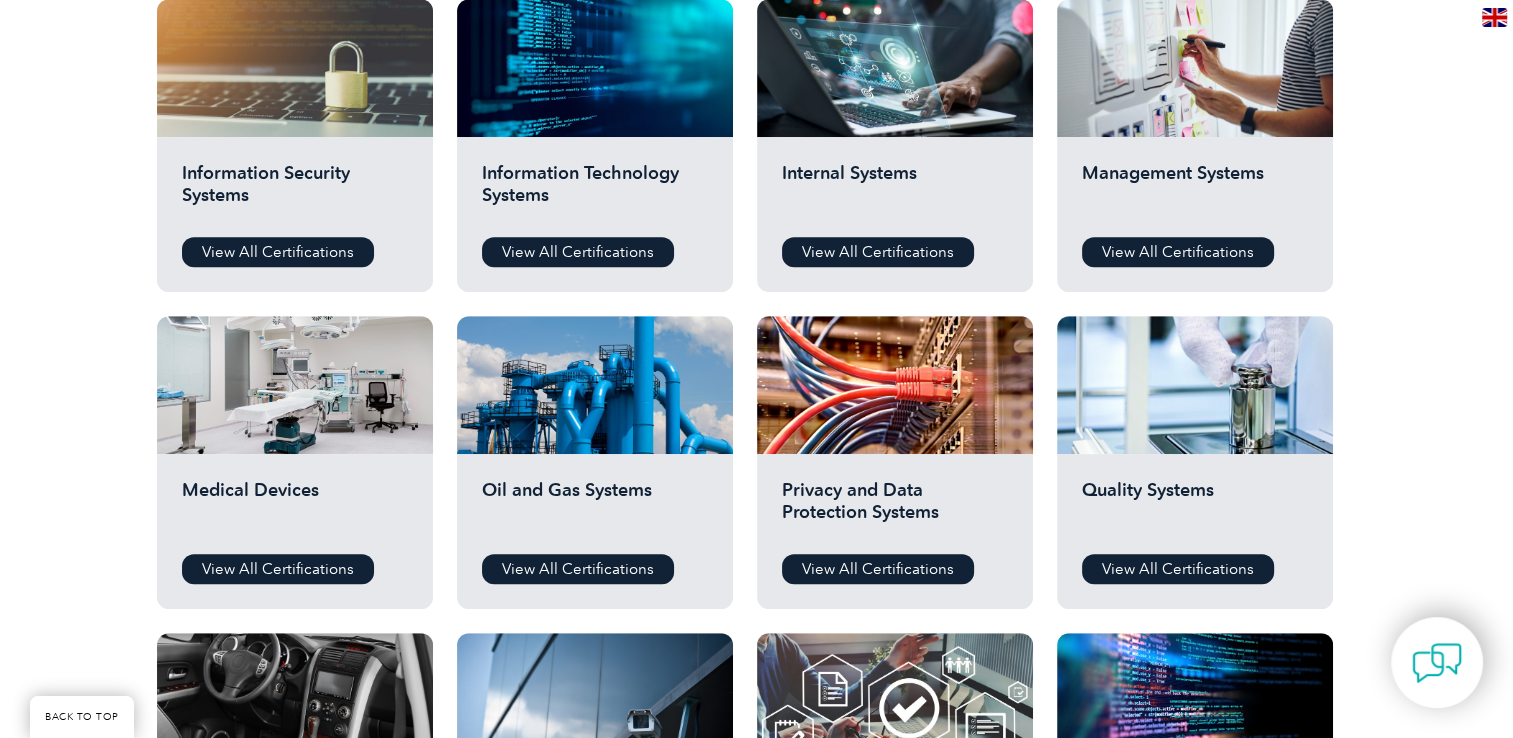 scroll, scrollTop: 1100, scrollLeft: 0, axis: vertical 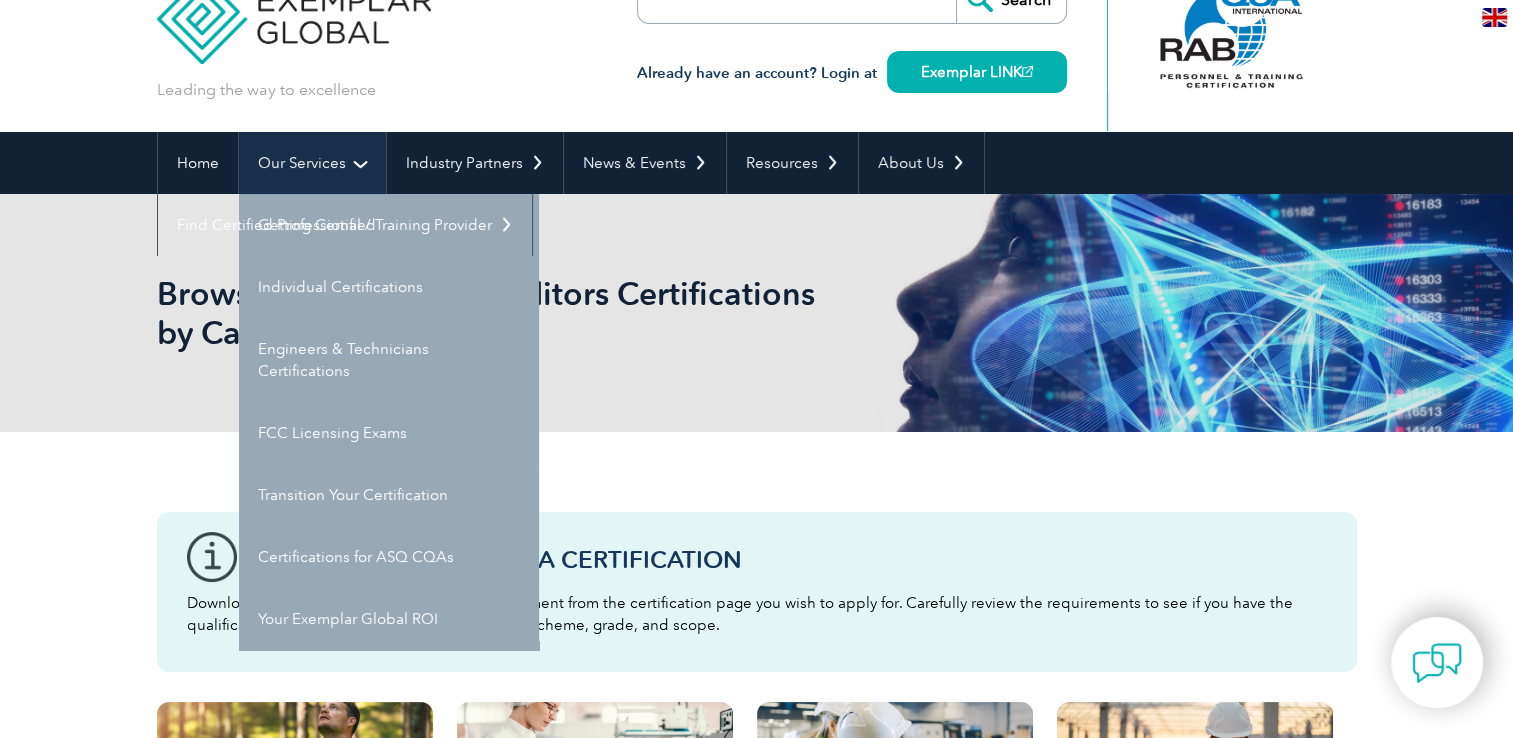click on "Our Services" at bounding box center [312, 163] 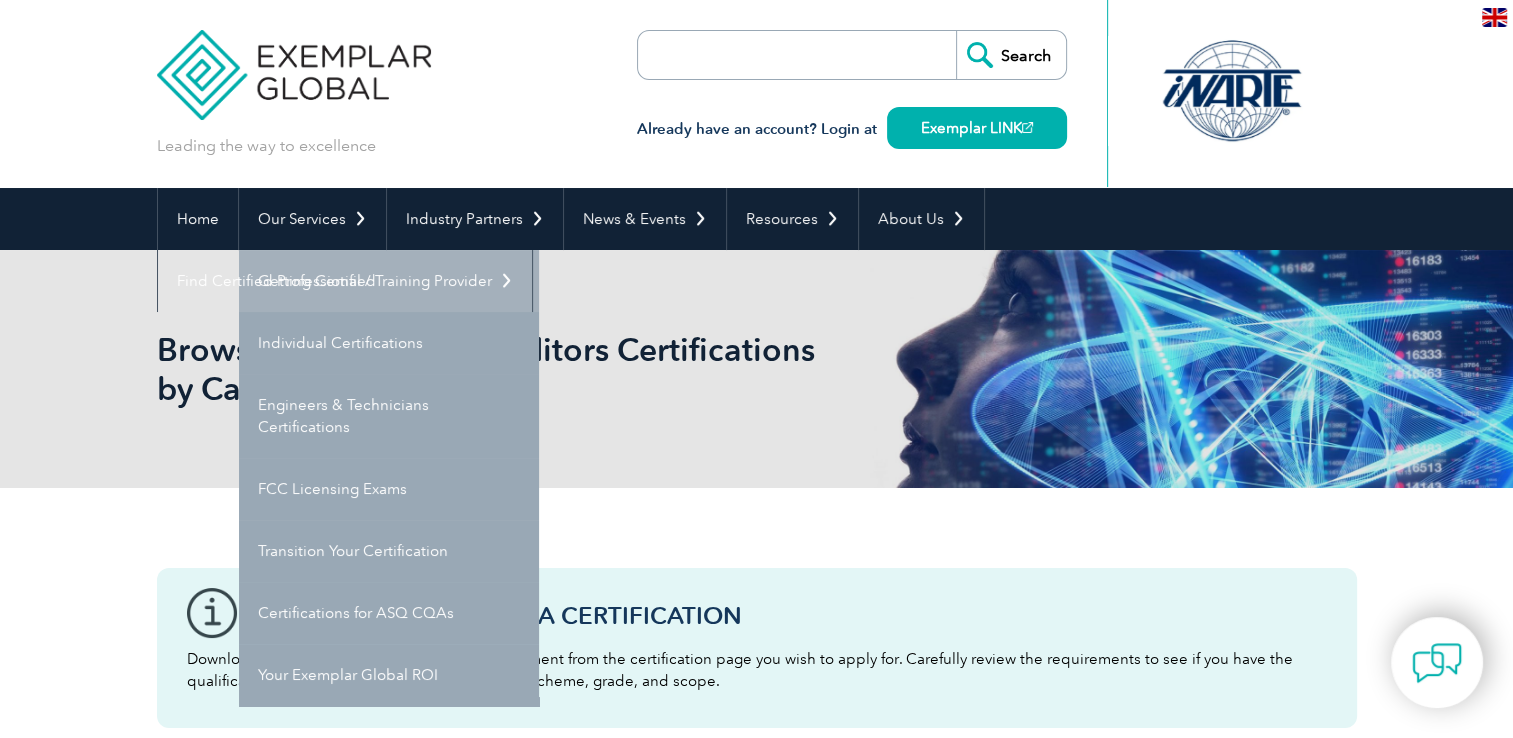 click on "Getting Certified" at bounding box center (389, 281) 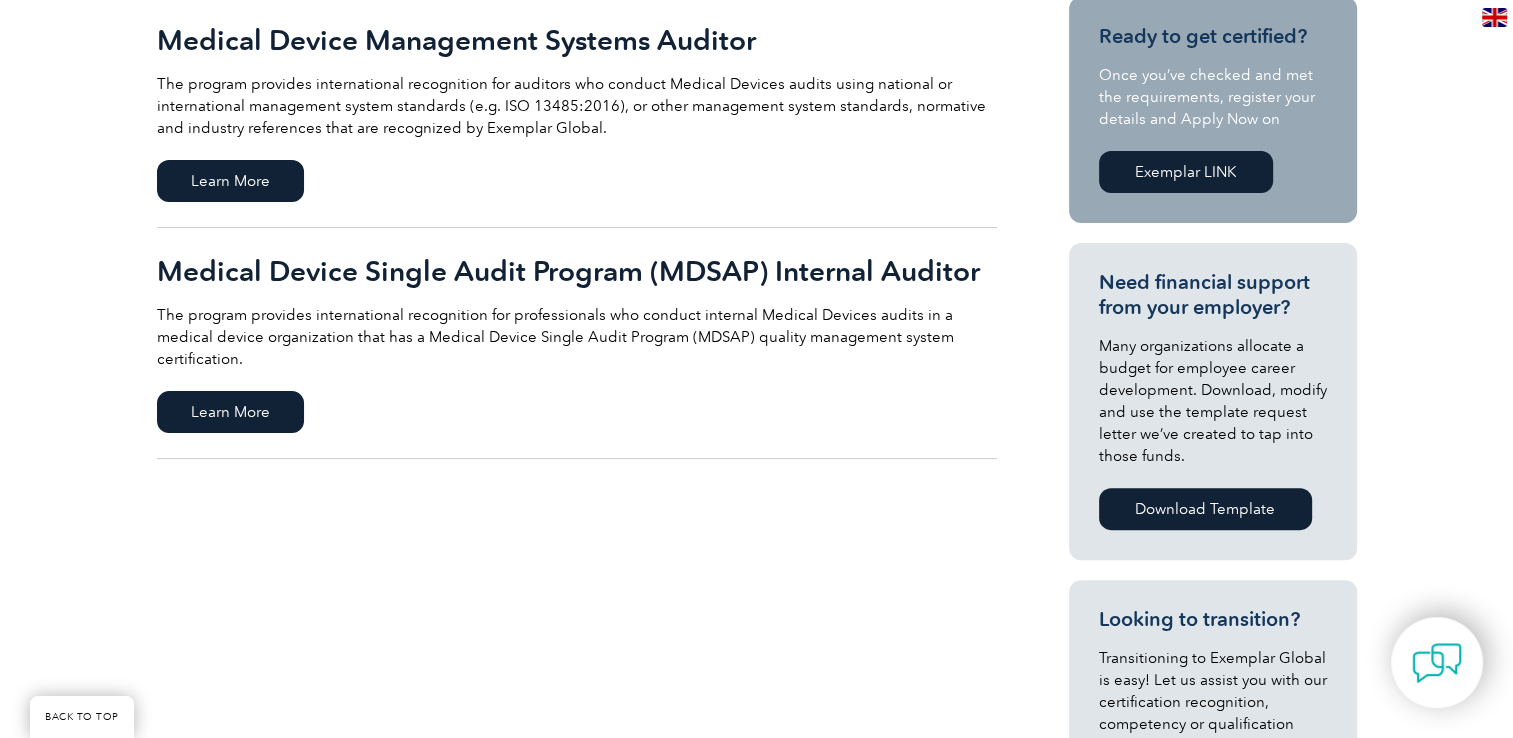 scroll, scrollTop: 500, scrollLeft: 0, axis: vertical 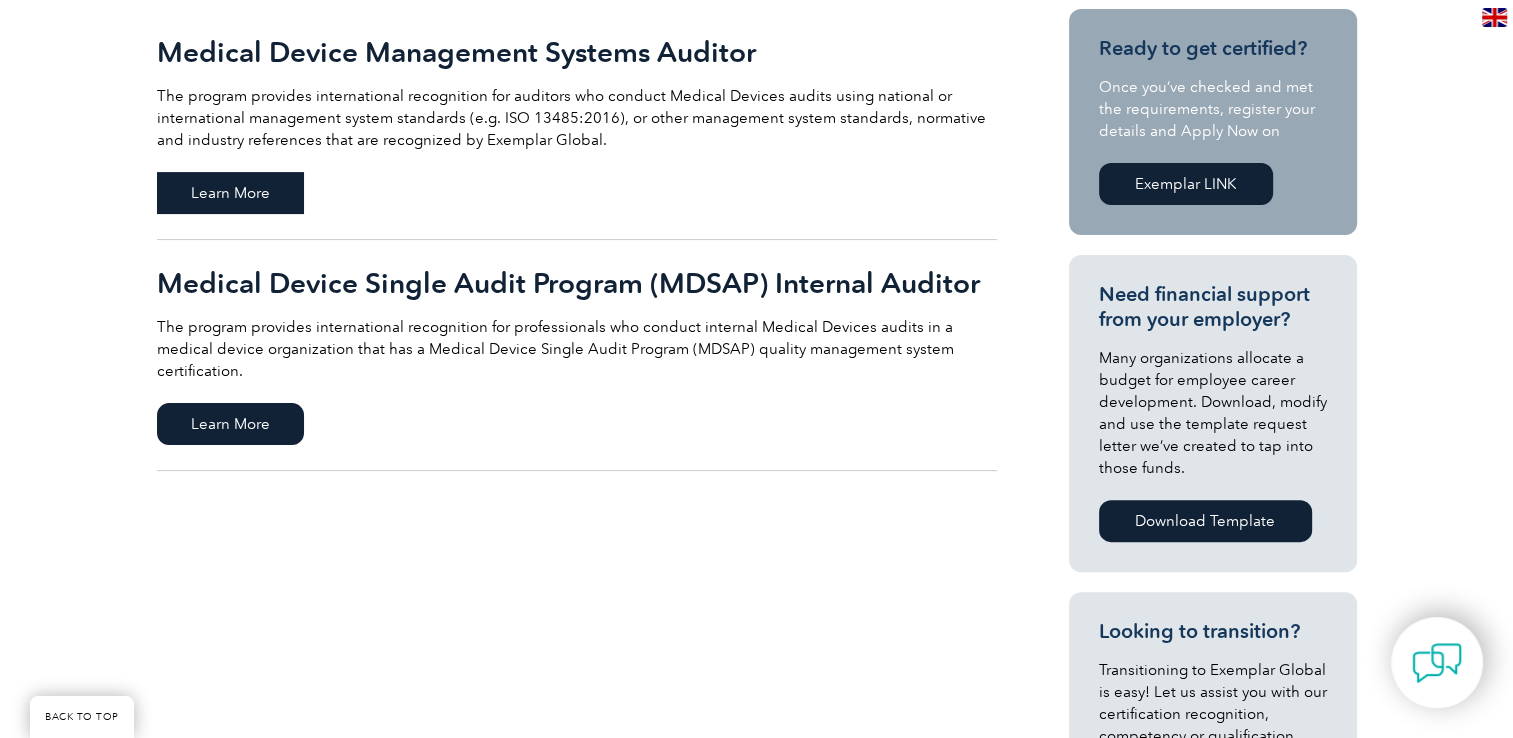 click on "Learn More" at bounding box center [230, 193] 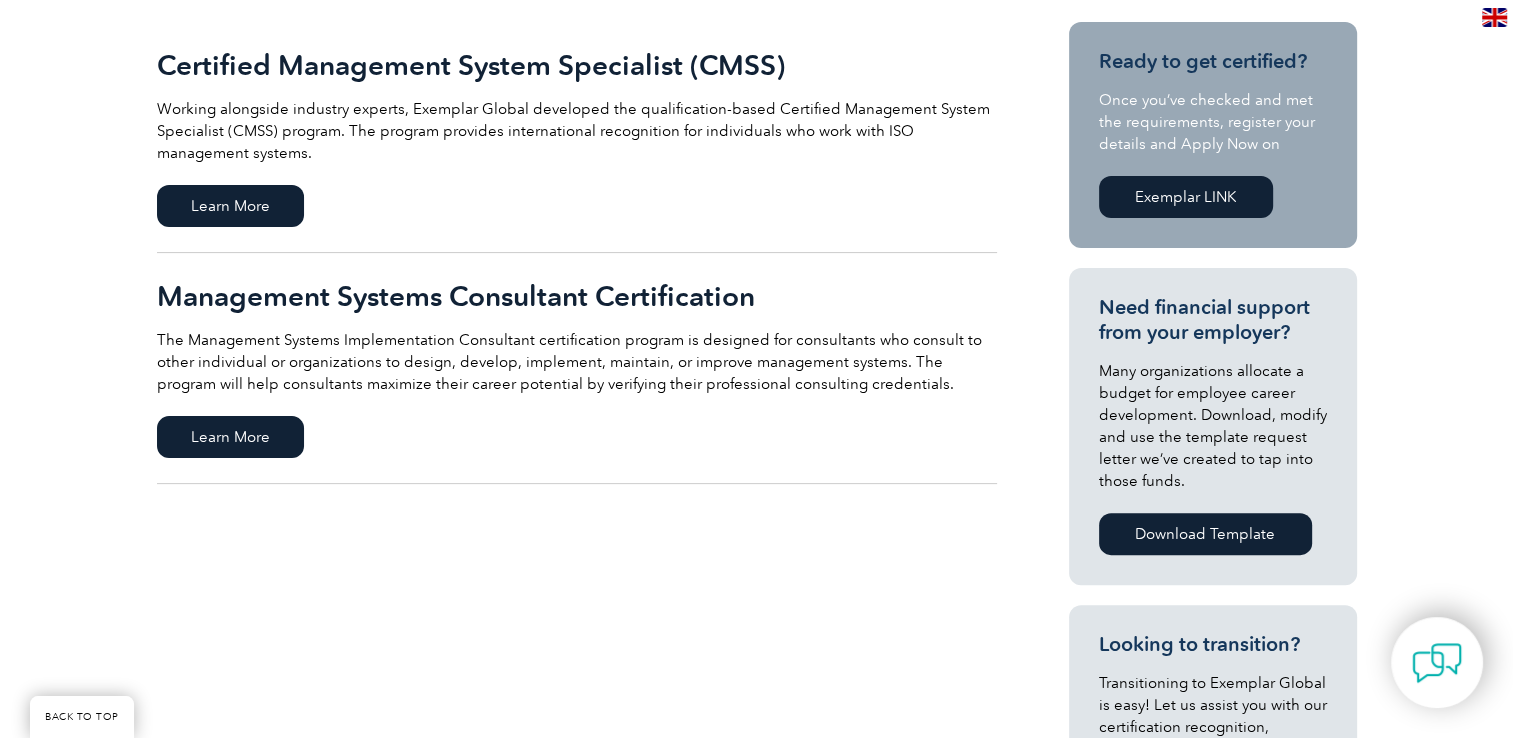 scroll, scrollTop: 500, scrollLeft: 0, axis: vertical 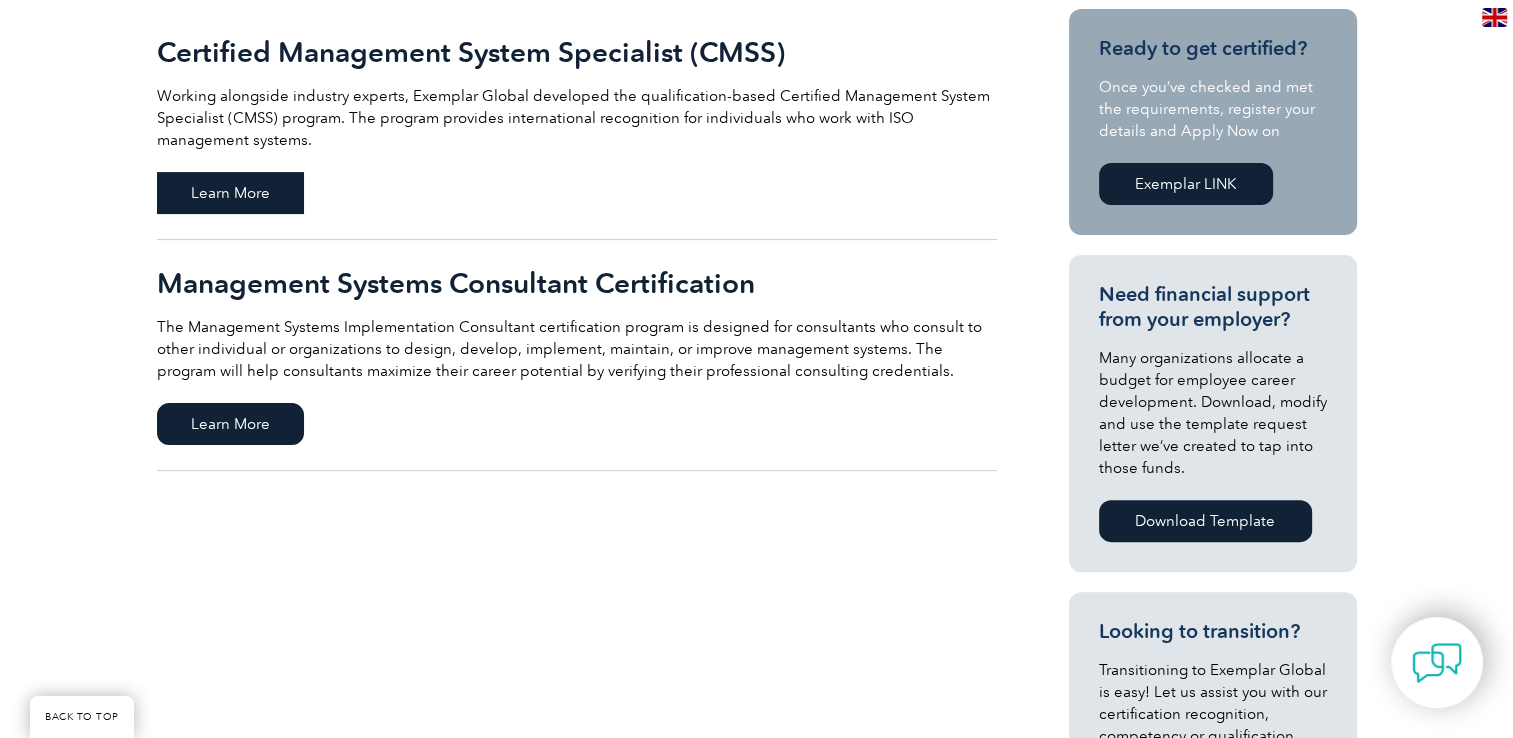 click on "Learn More" at bounding box center [230, 193] 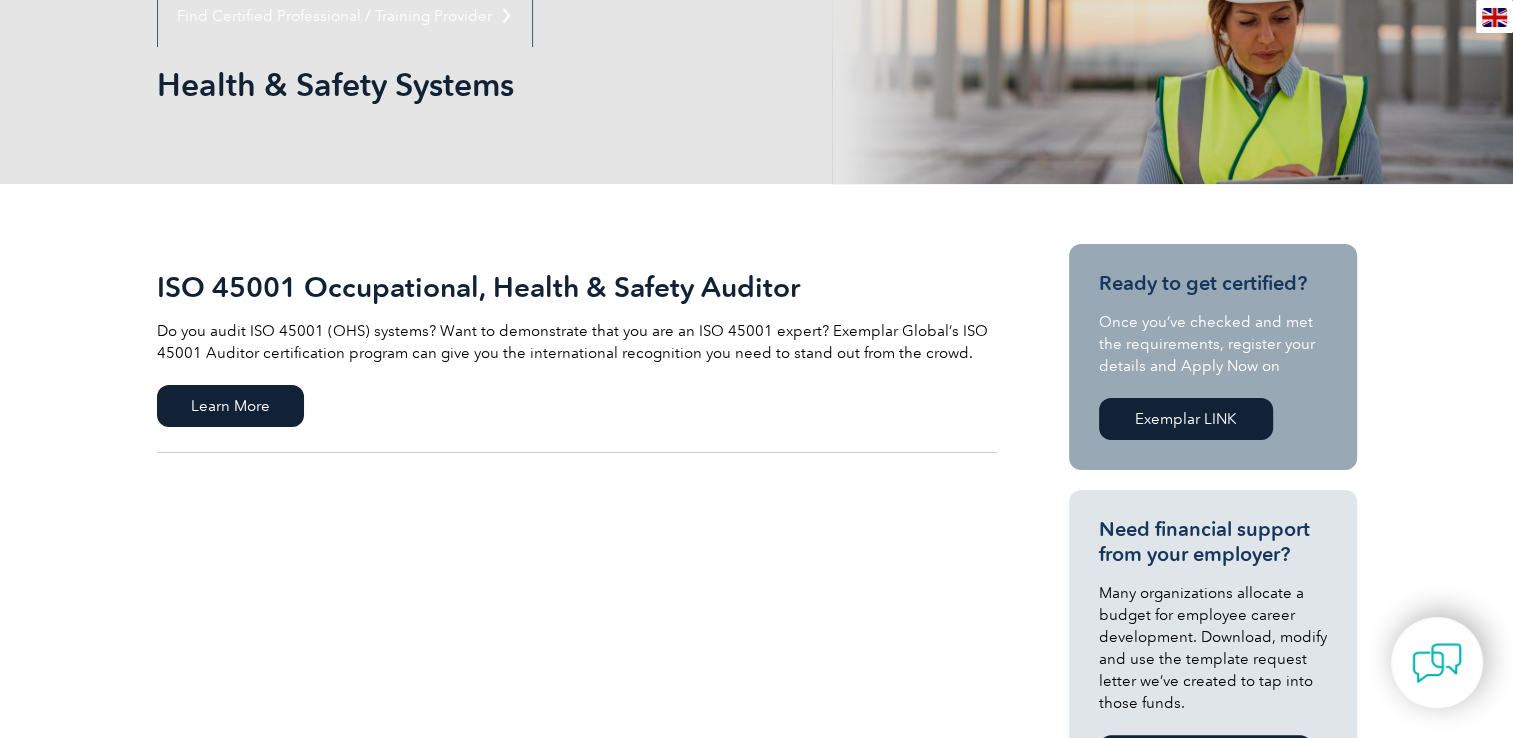 scroll, scrollTop: 300, scrollLeft: 0, axis: vertical 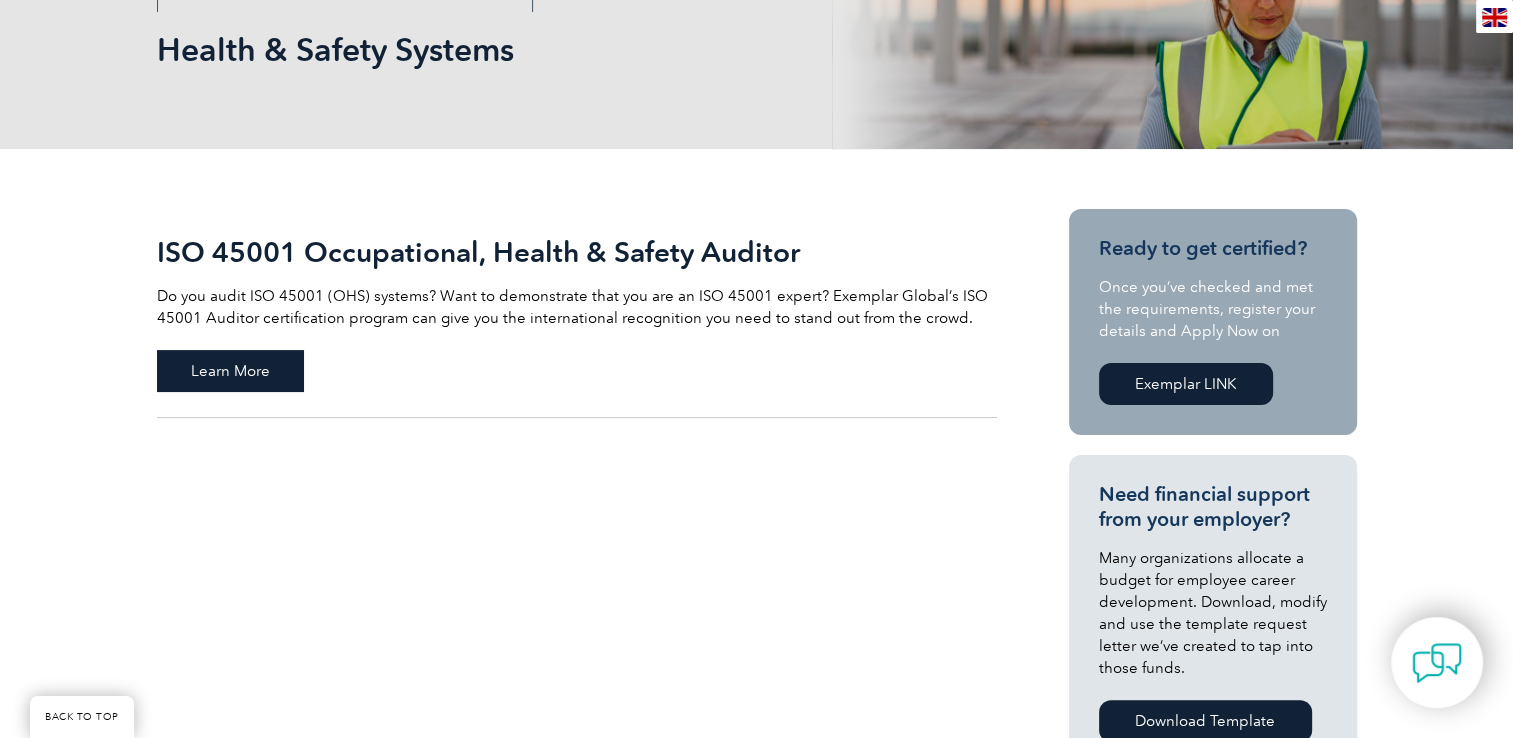 click on "Learn More" at bounding box center [230, 371] 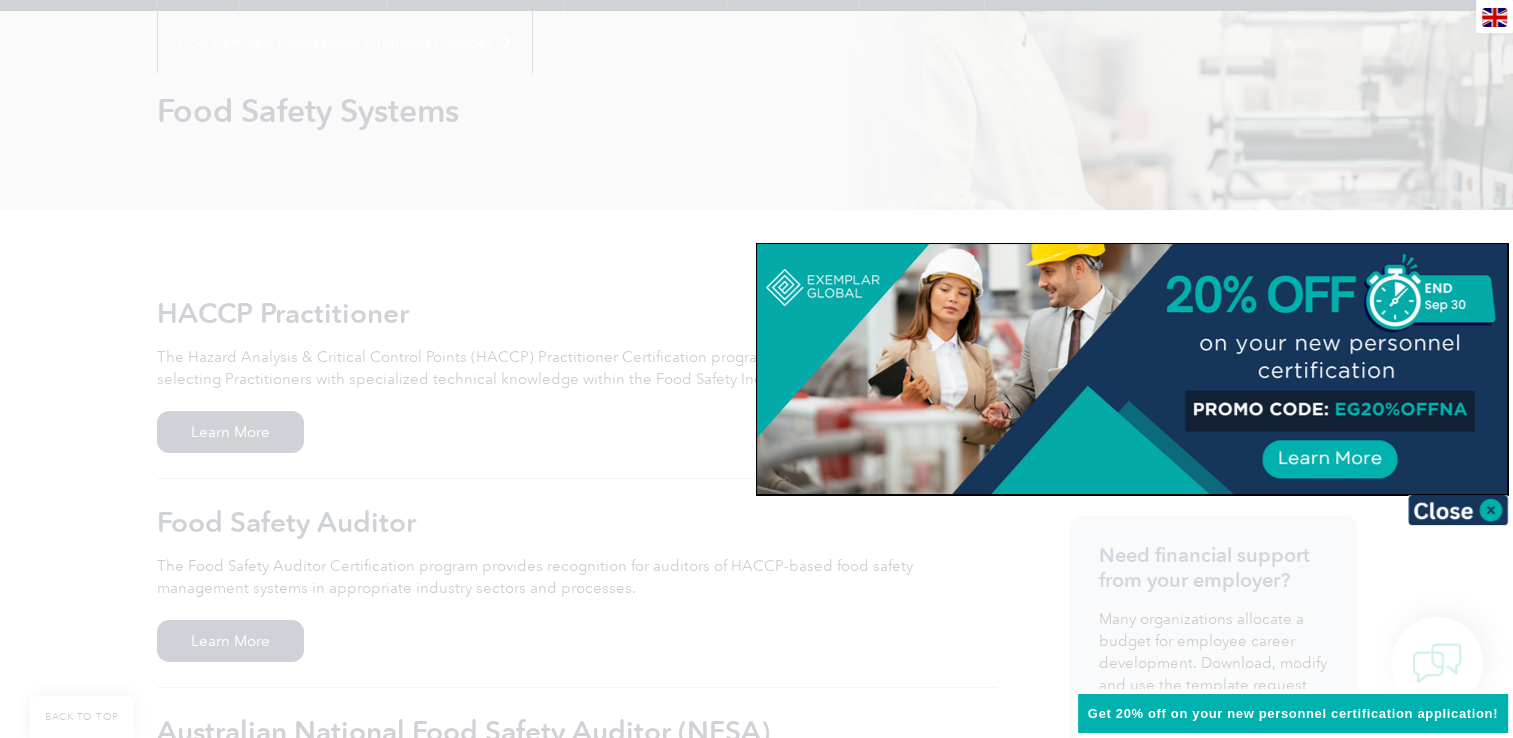scroll, scrollTop: 300, scrollLeft: 0, axis: vertical 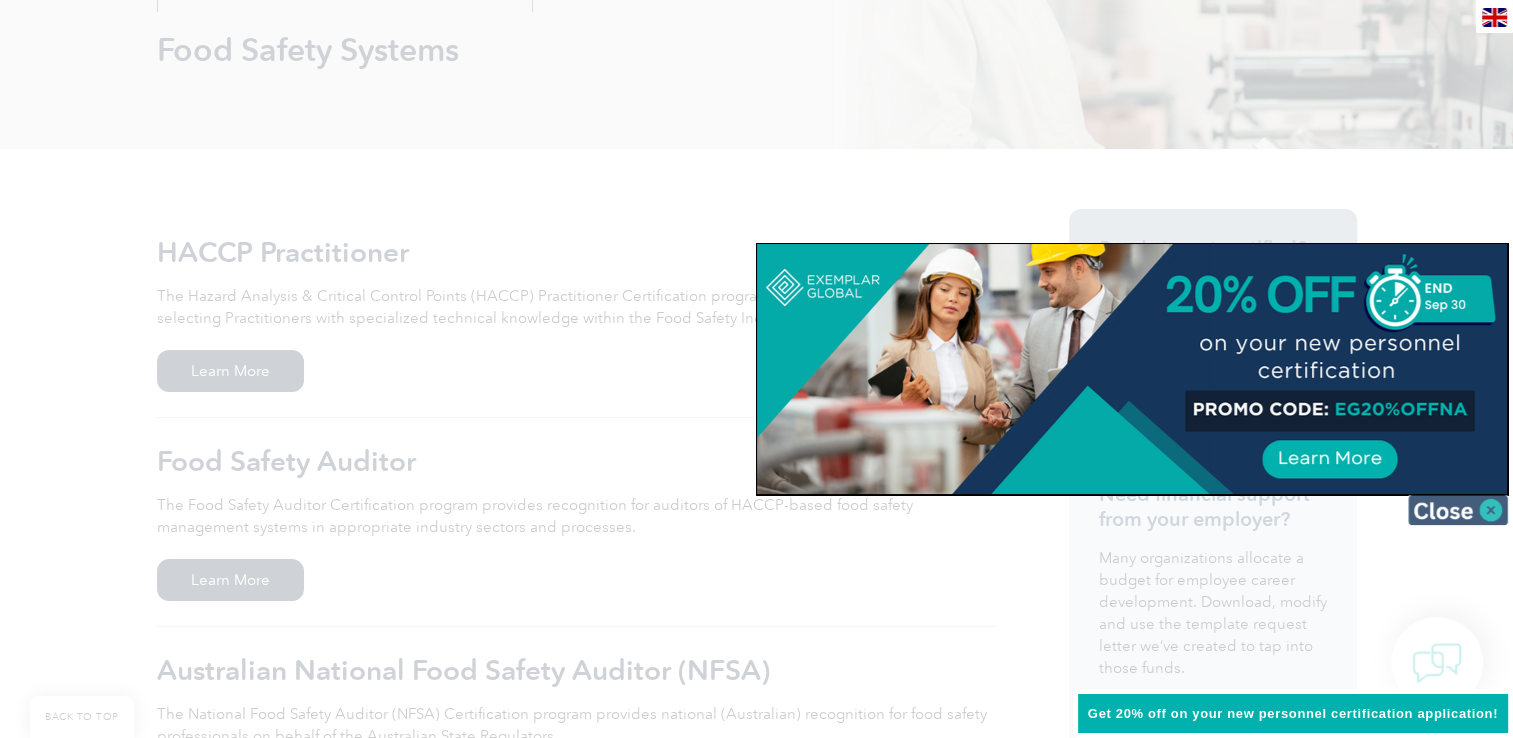 click at bounding box center (1458, 510) 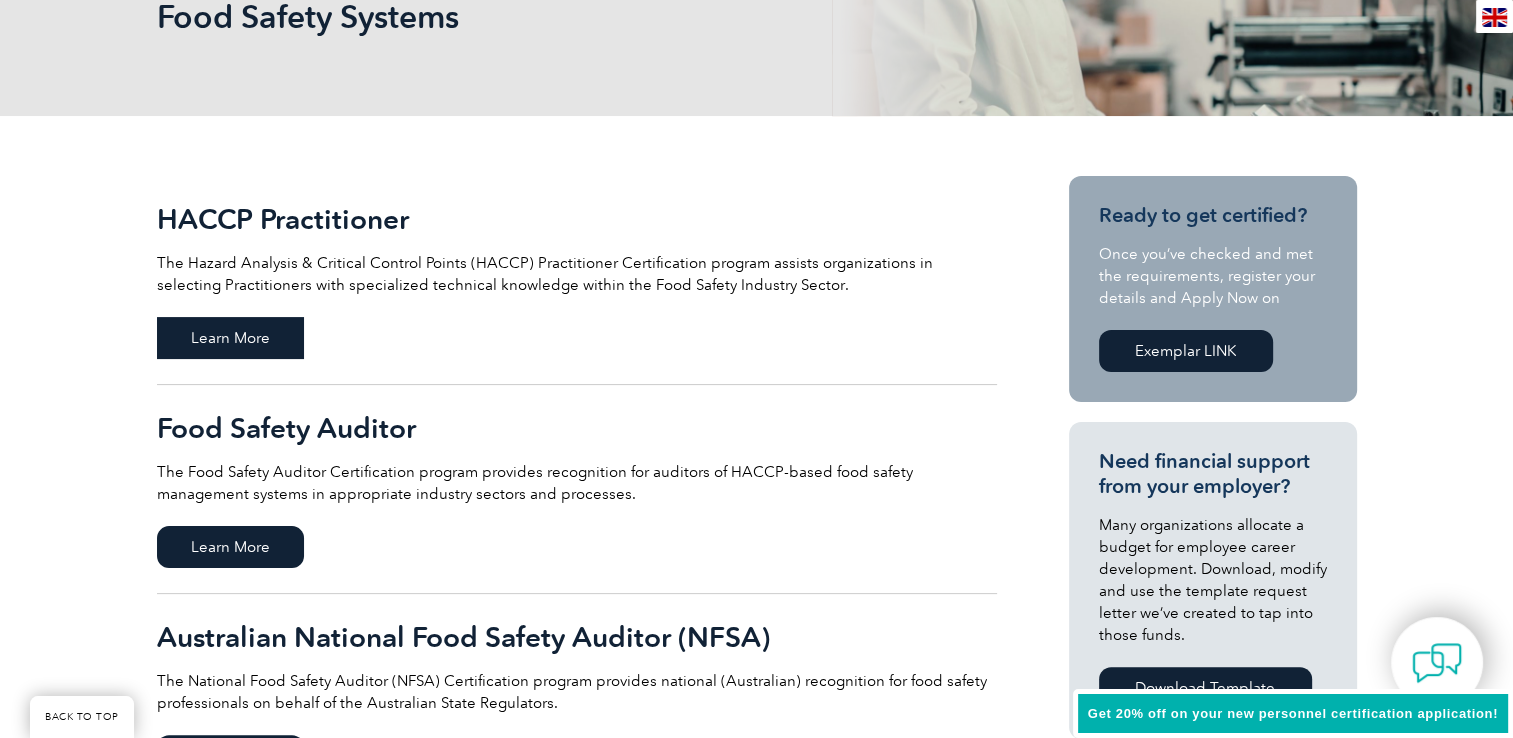 scroll, scrollTop: 300, scrollLeft: 0, axis: vertical 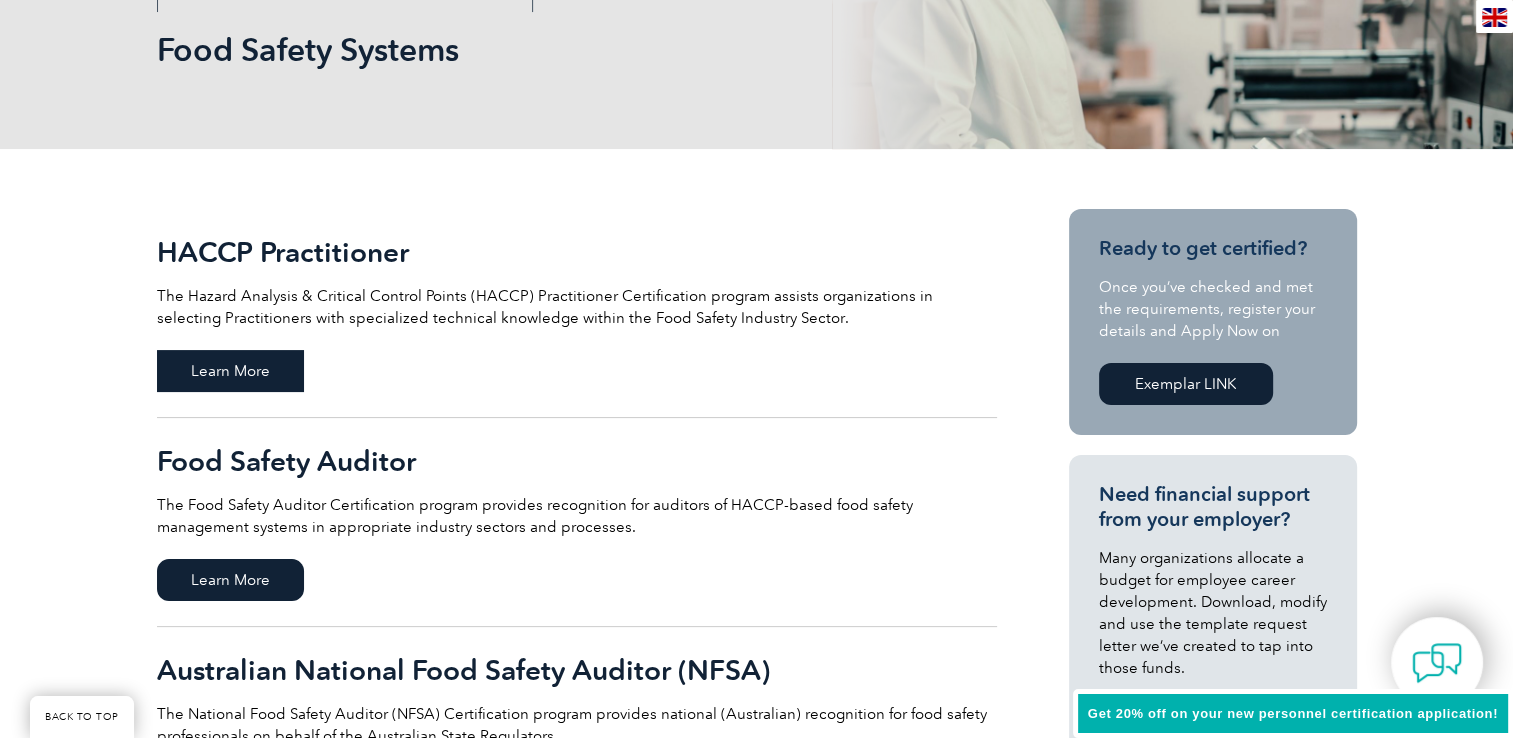 click on "Learn More" at bounding box center [230, 371] 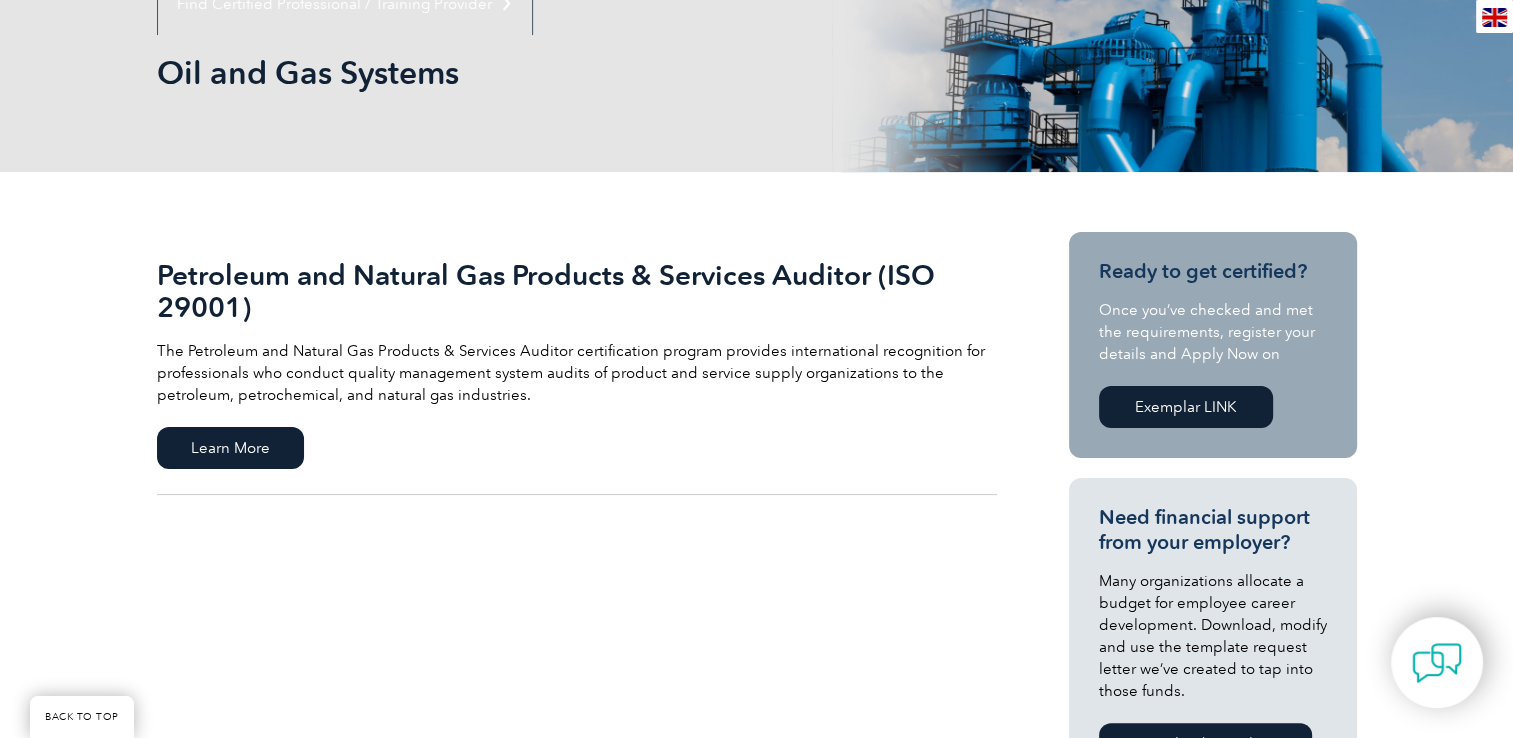 scroll, scrollTop: 400, scrollLeft: 0, axis: vertical 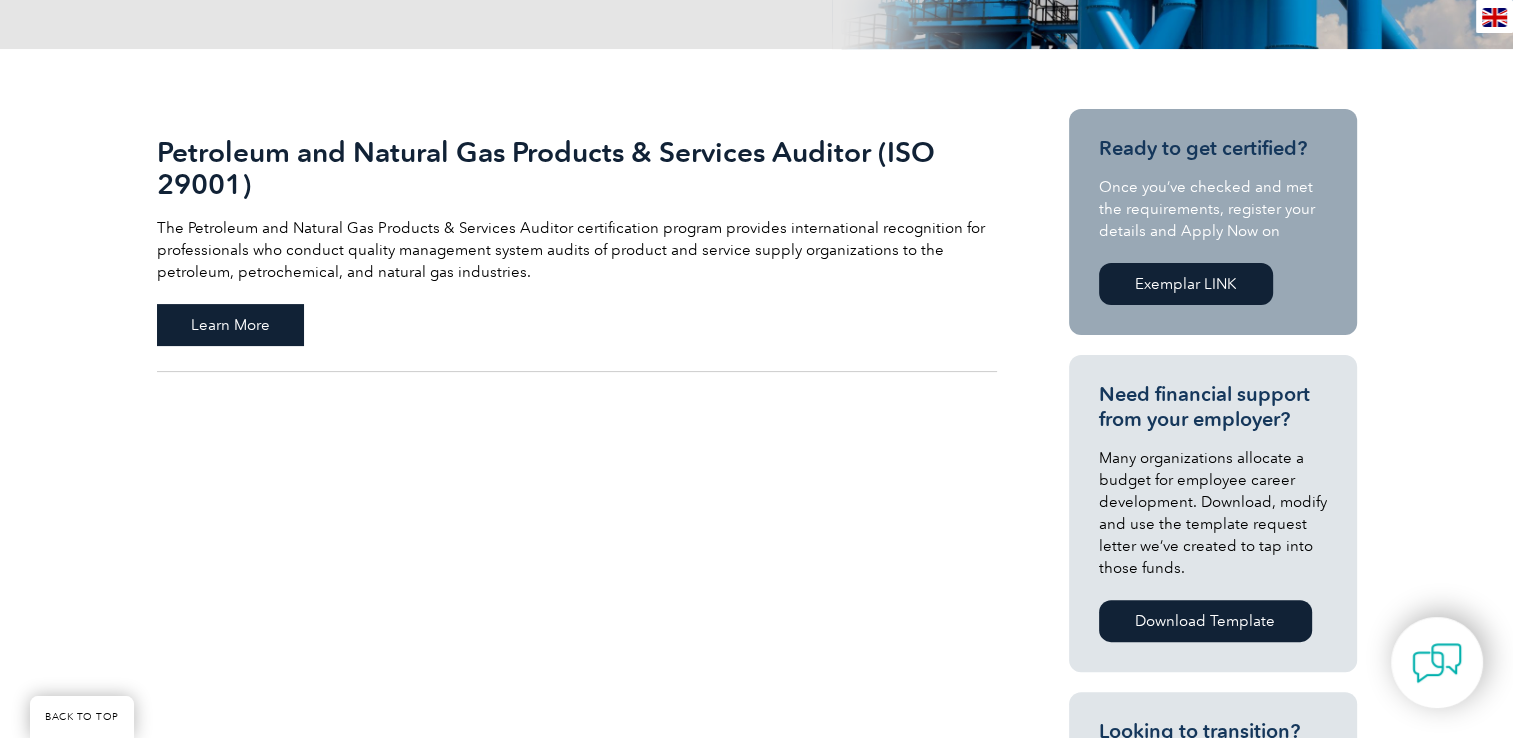 click on "Learn More" at bounding box center (230, 325) 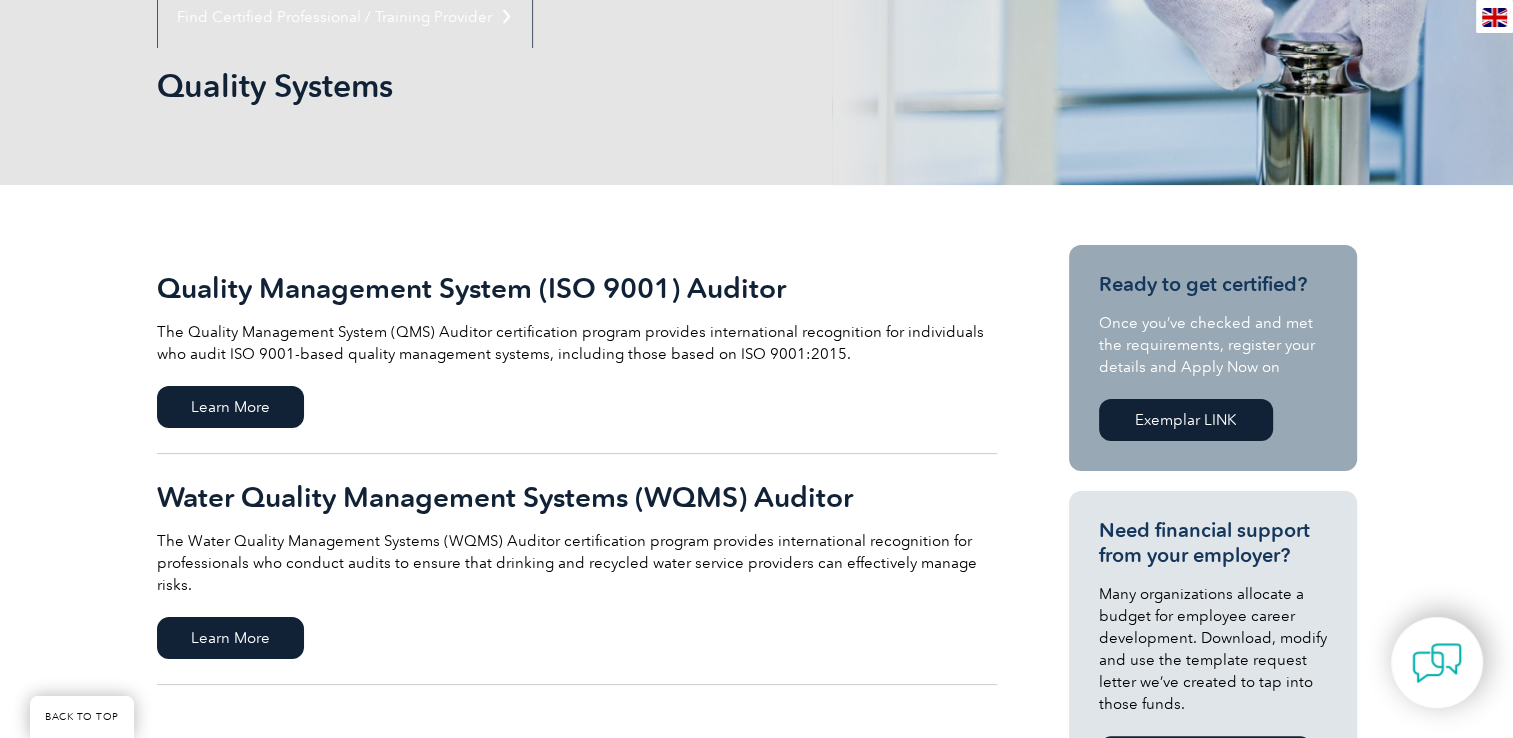 scroll, scrollTop: 300, scrollLeft: 0, axis: vertical 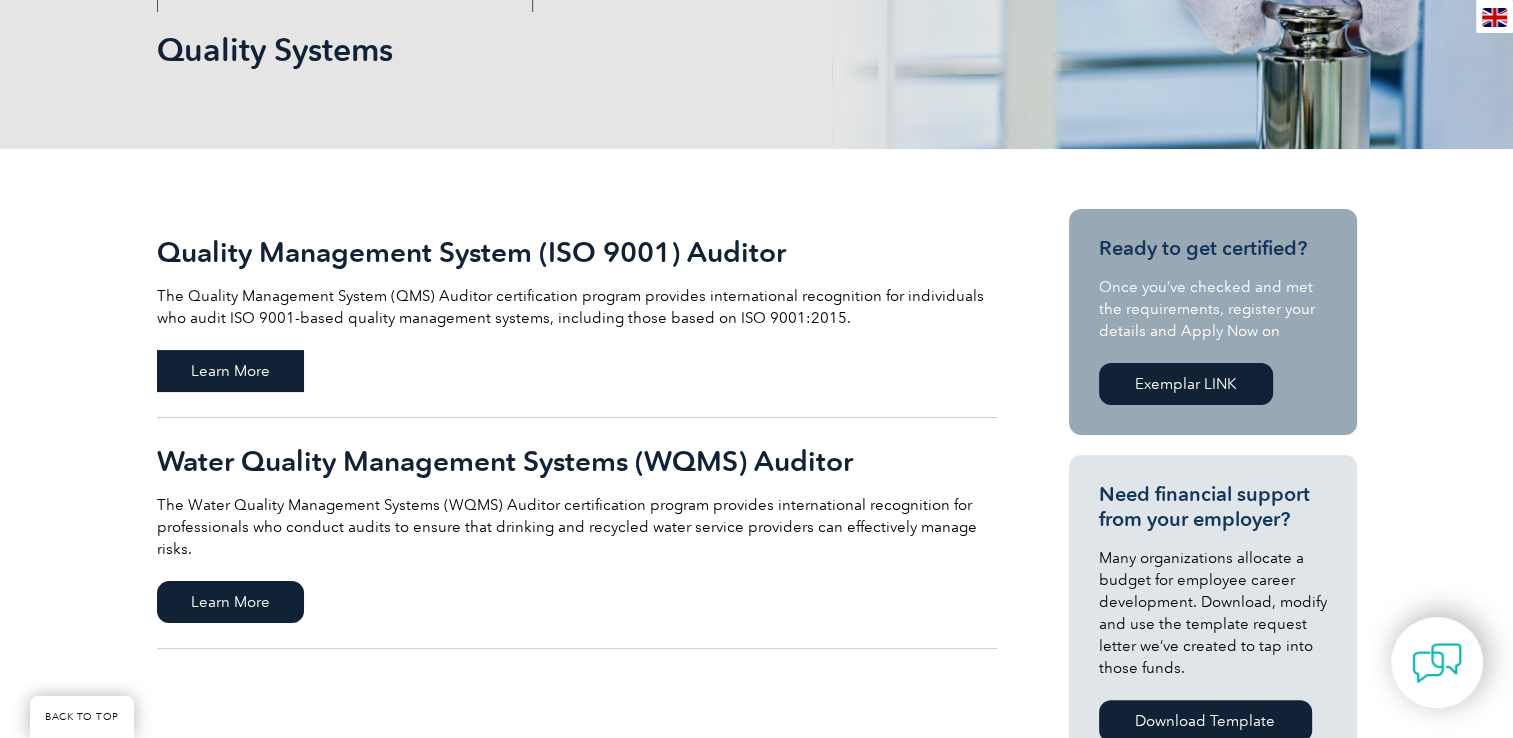 click on "Learn More" at bounding box center (230, 371) 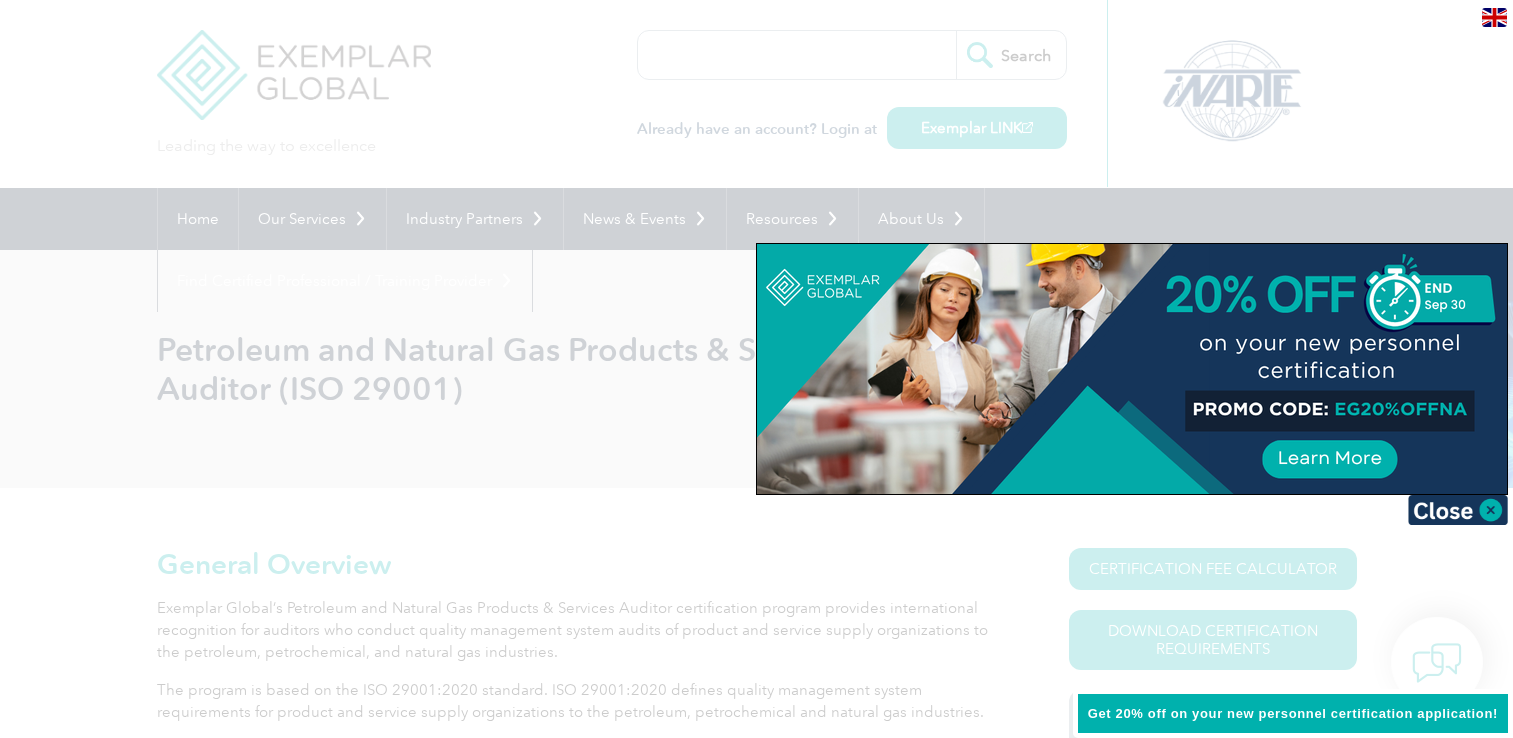 scroll, scrollTop: 0, scrollLeft: 0, axis: both 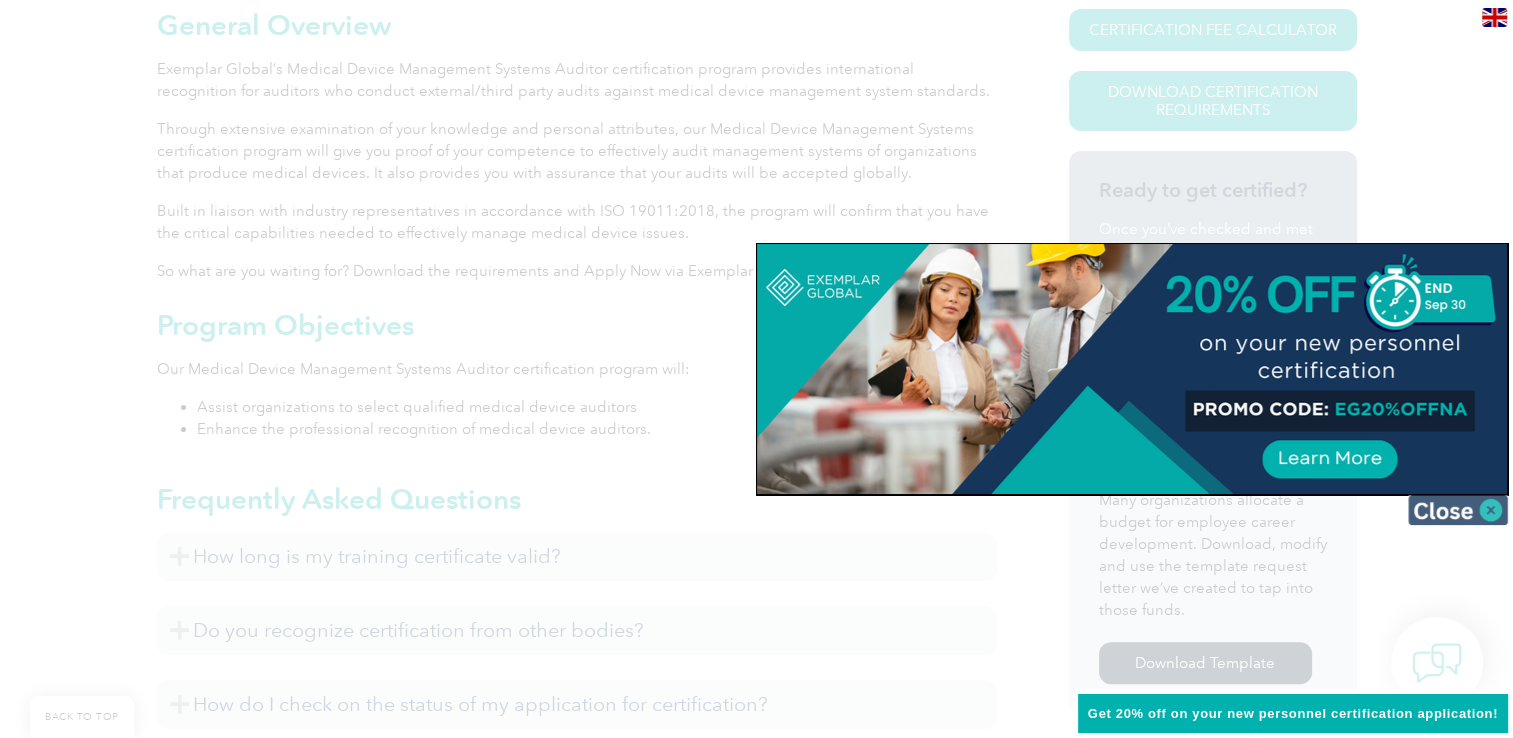 click at bounding box center (1458, 510) 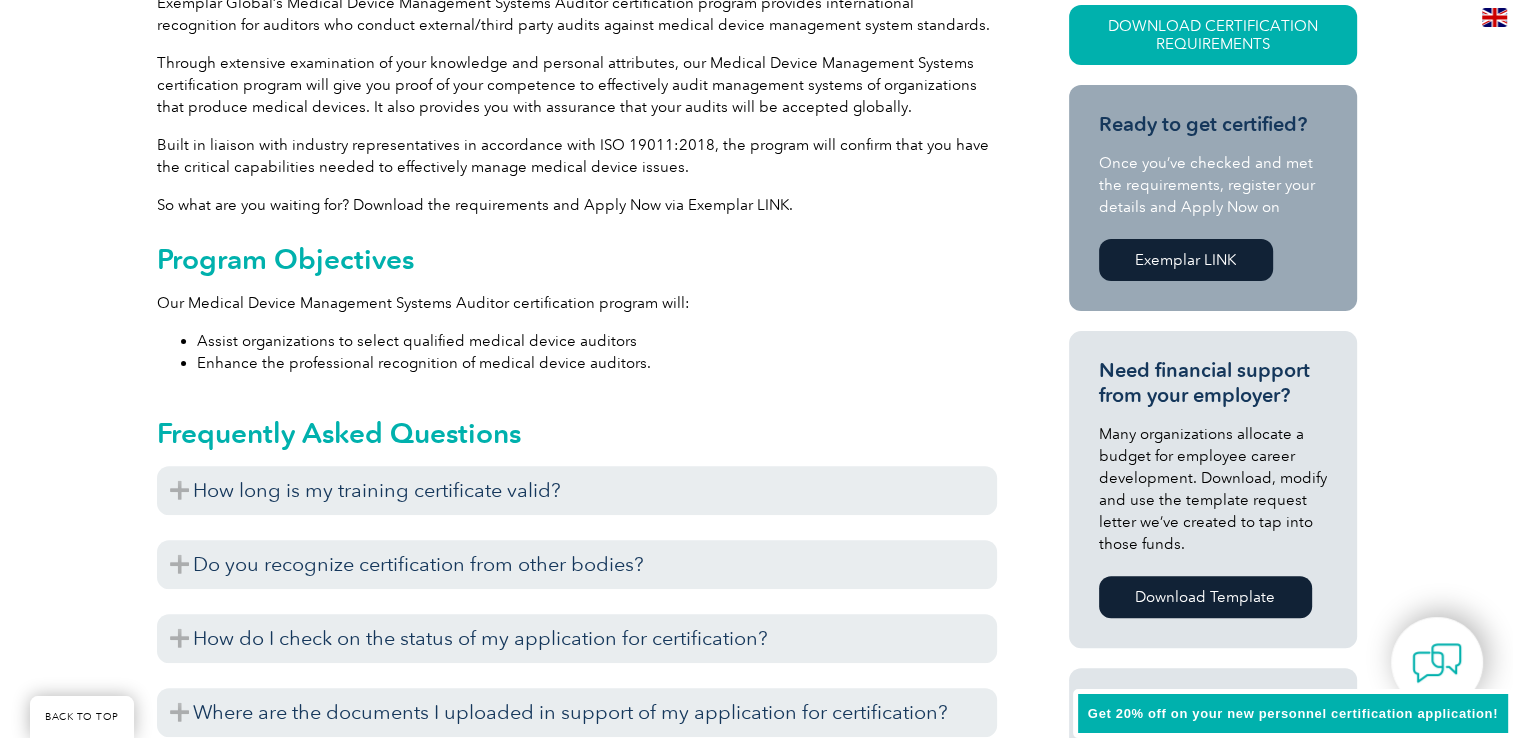 scroll, scrollTop: 600, scrollLeft: 0, axis: vertical 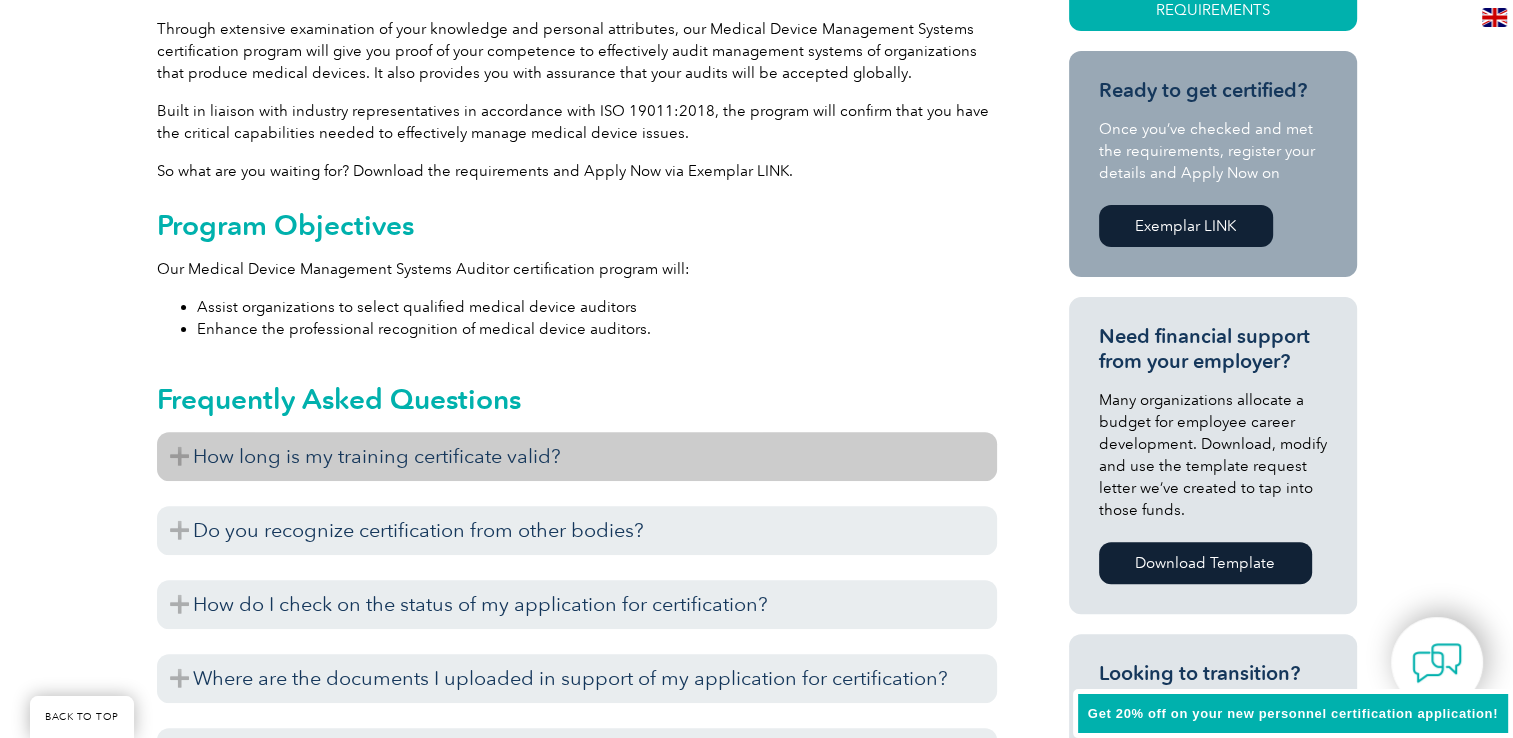 click on "How long is my training certificate valid?" at bounding box center [577, 456] 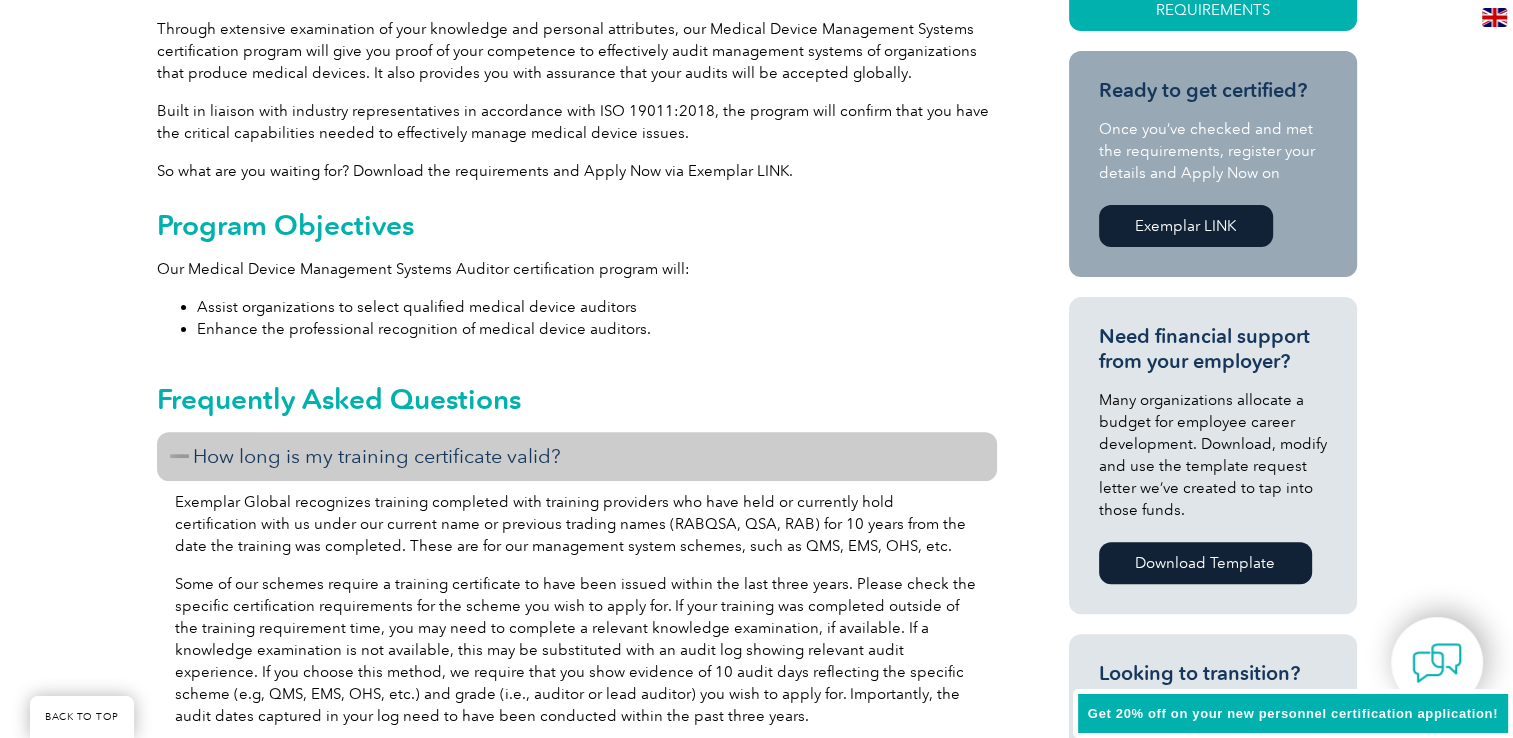 click on "How long is my training certificate valid?" at bounding box center (577, 456) 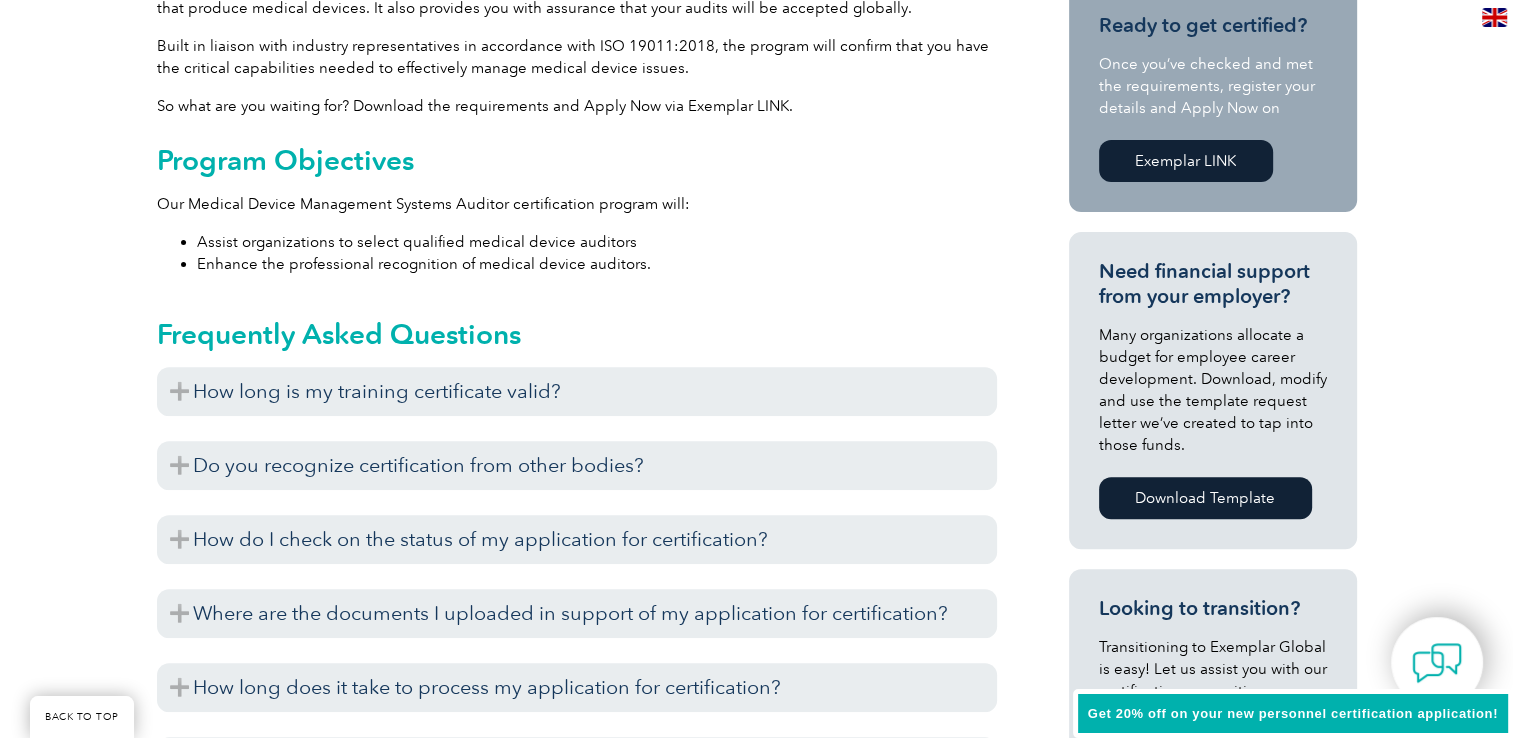 scroll, scrollTop: 700, scrollLeft: 0, axis: vertical 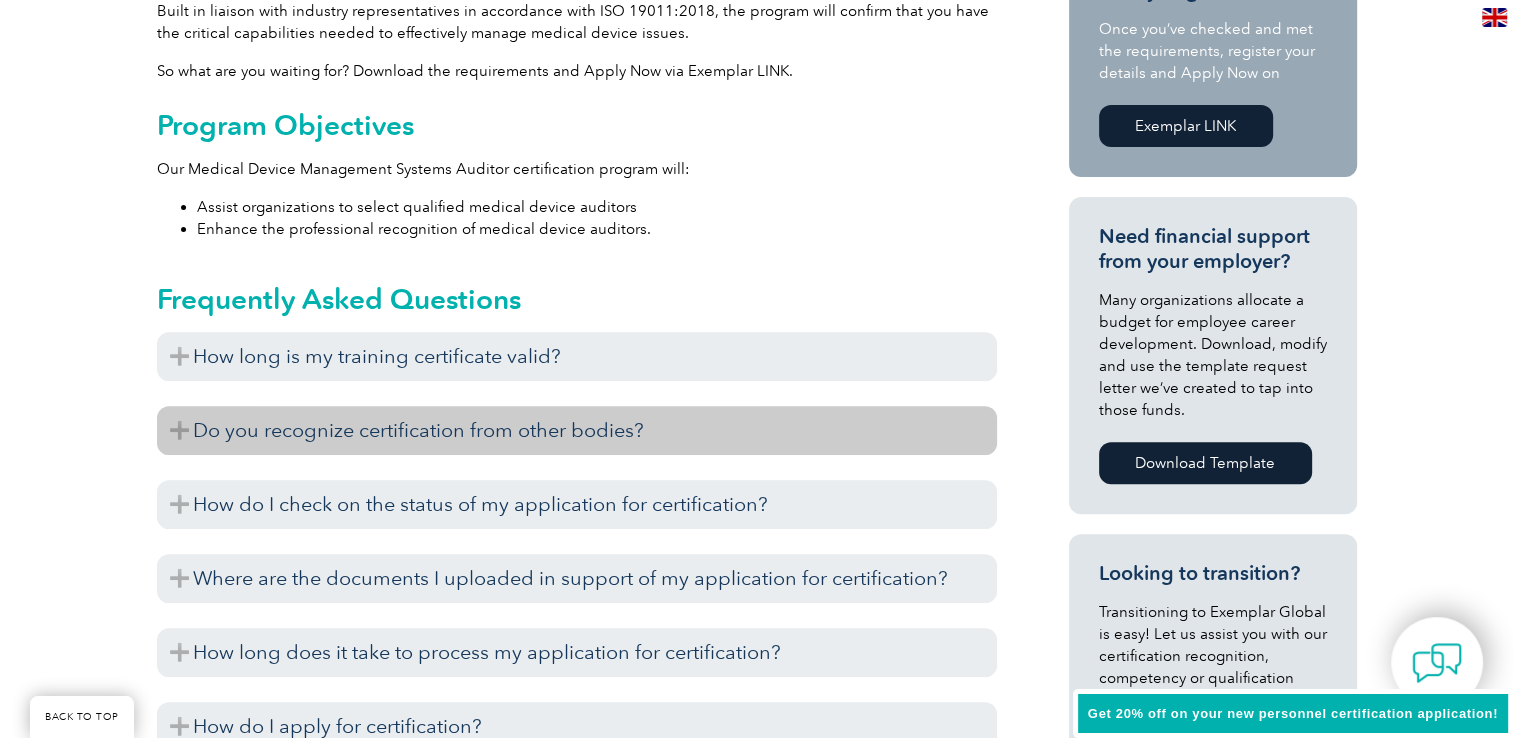 click on "Do you recognize certification from other bodies?" at bounding box center [577, 430] 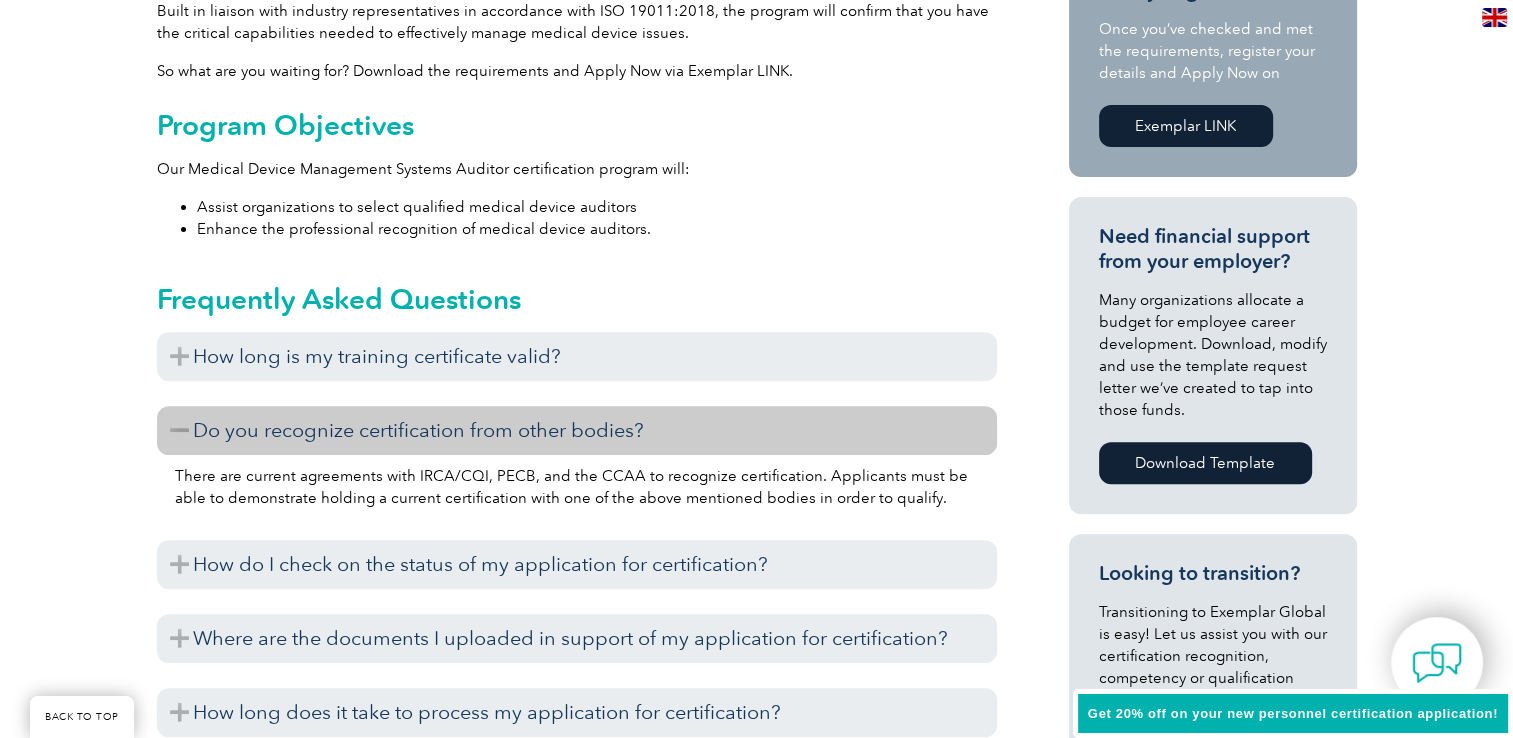 click on "Do you recognize certification from other bodies?" at bounding box center (577, 430) 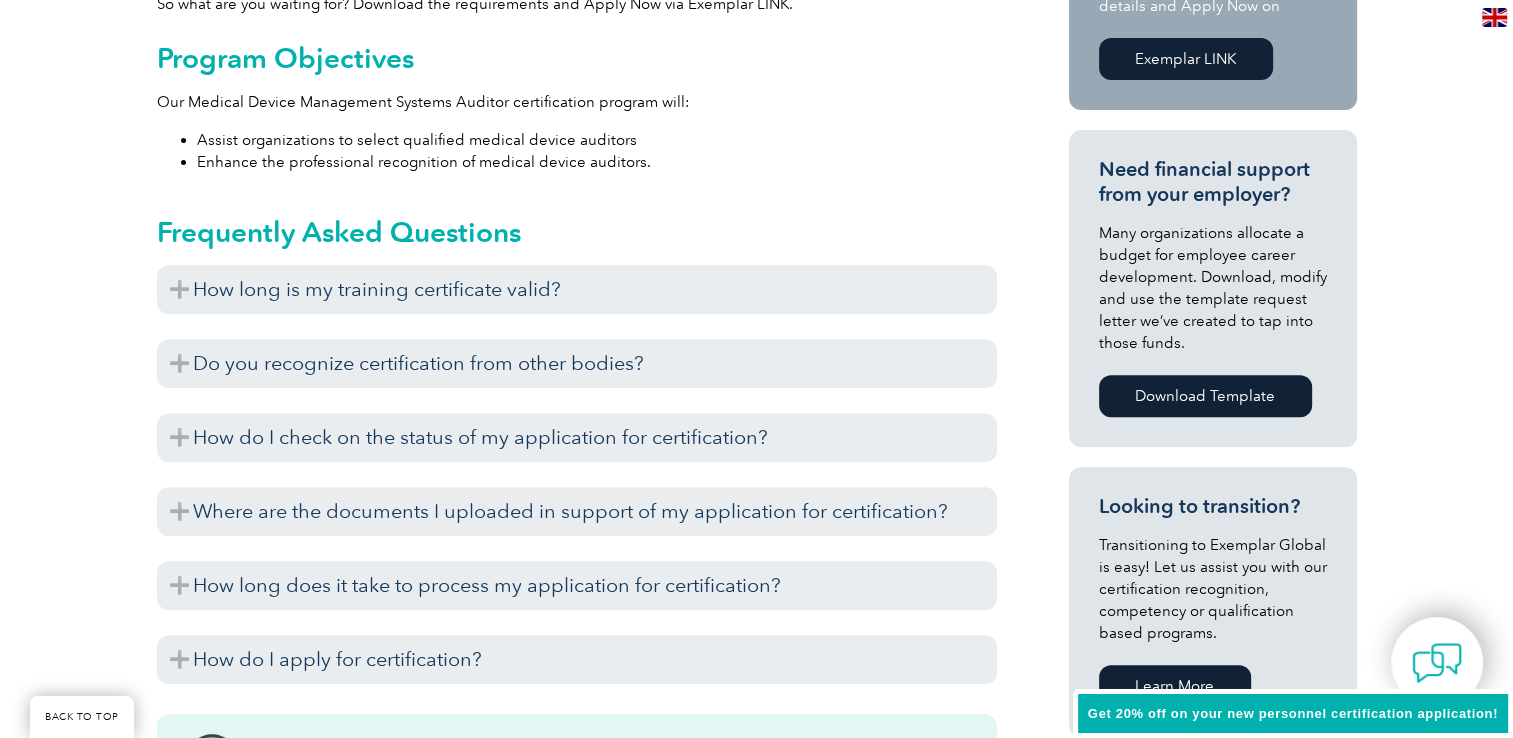 scroll, scrollTop: 800, scrollLeft: 0, axis: vertical 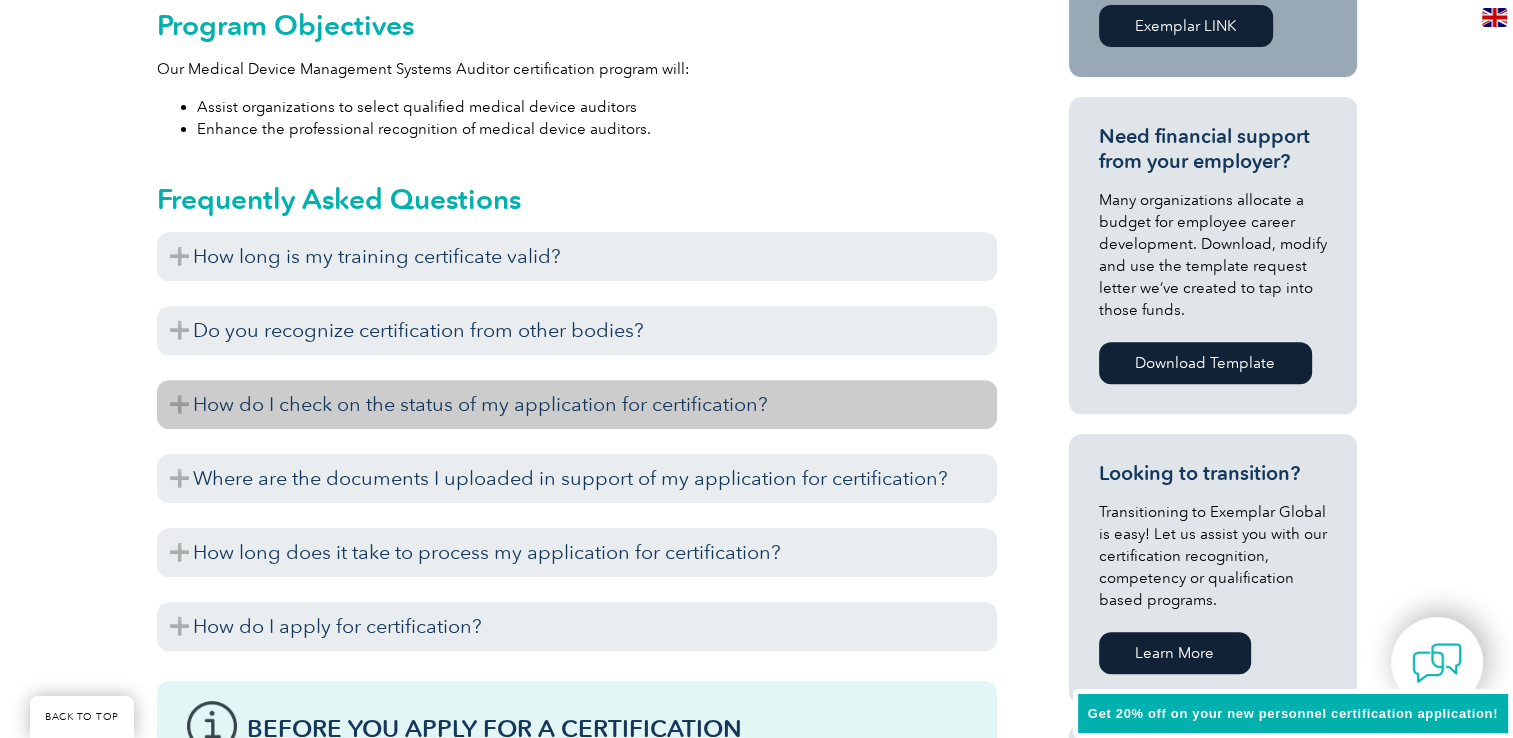click on "How do I check on the status of my application for certification?" at bounding box center [577, 404] 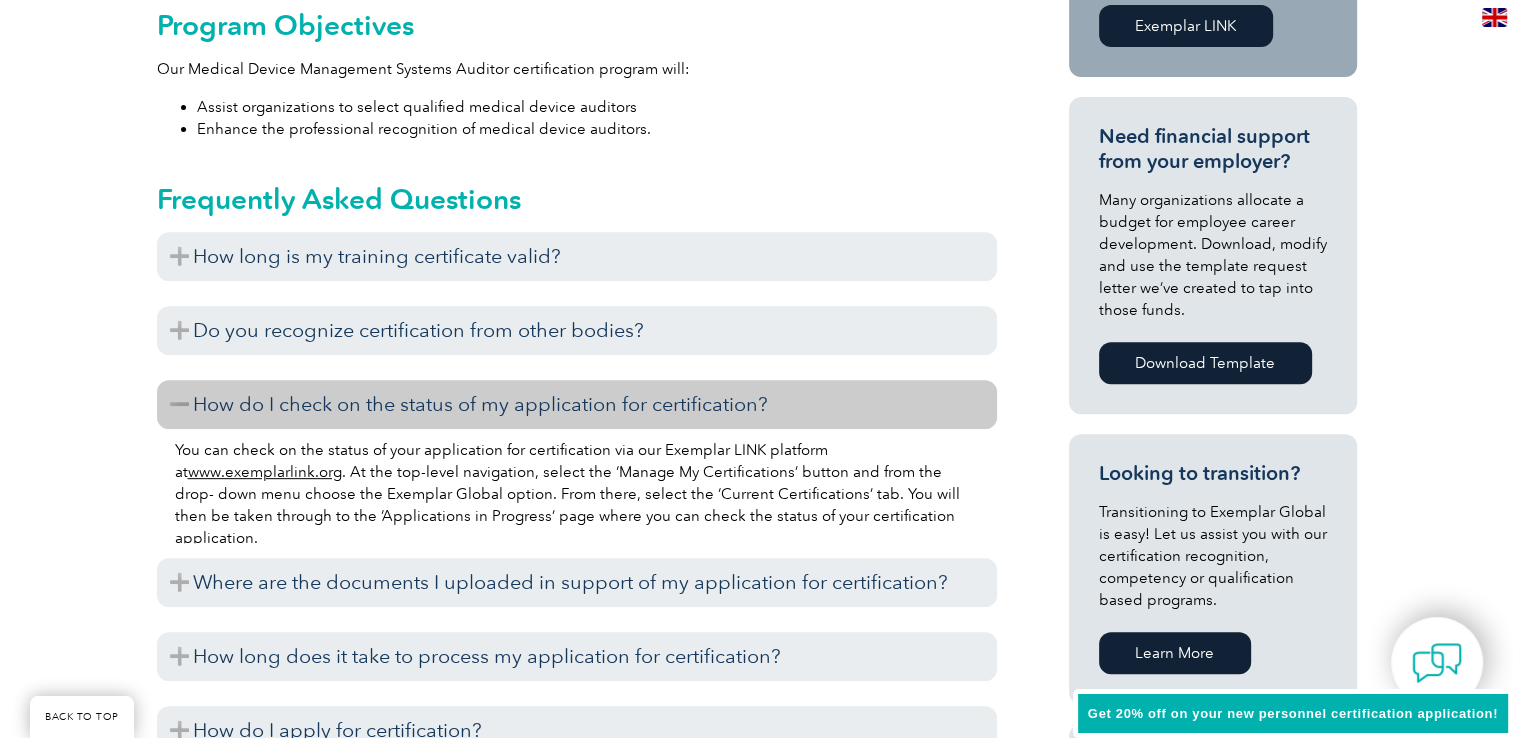 click on "How do I check on the status of my application for certification?" at bounding box center (577, 404) 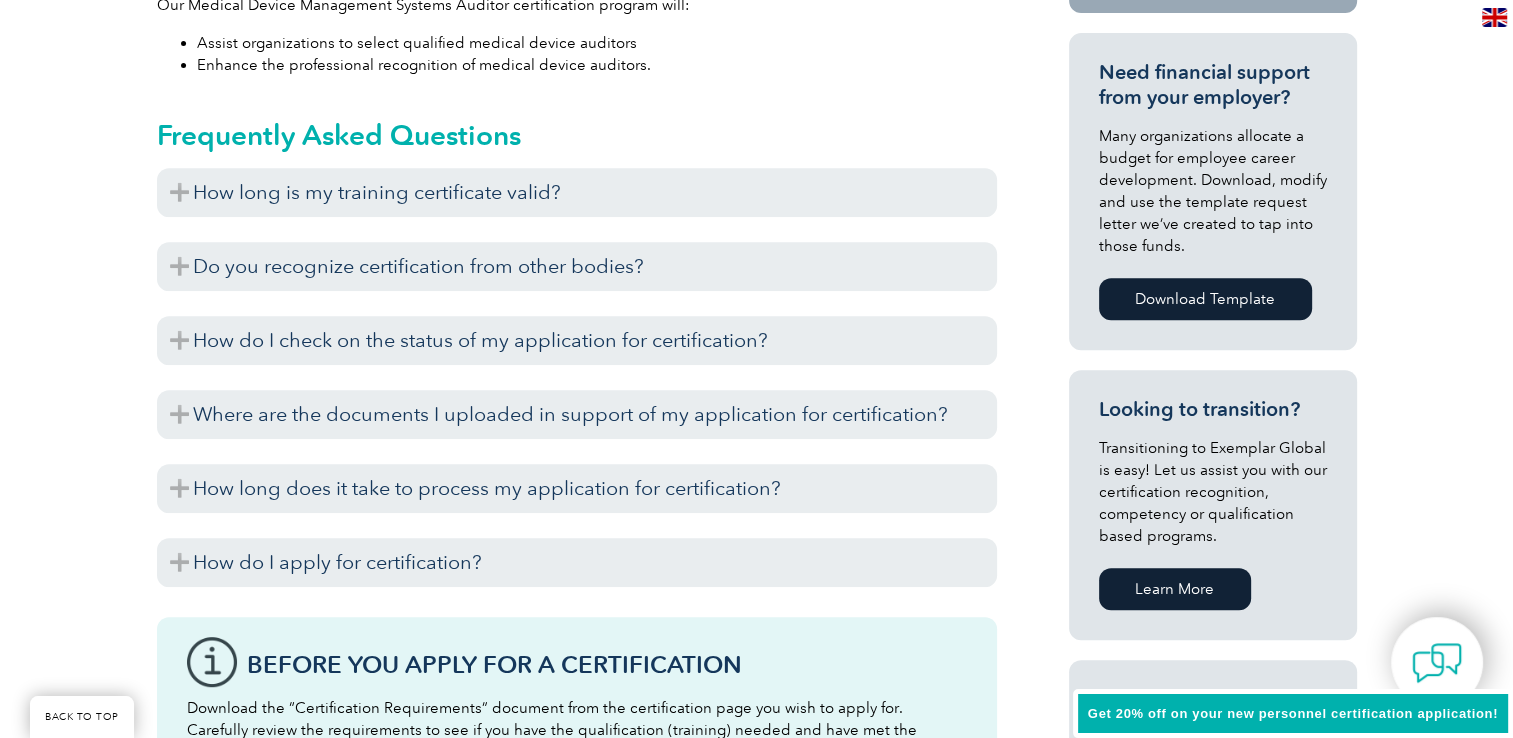 scroll, scrollTop: 900, scrollLeft: 0, axis: vertical 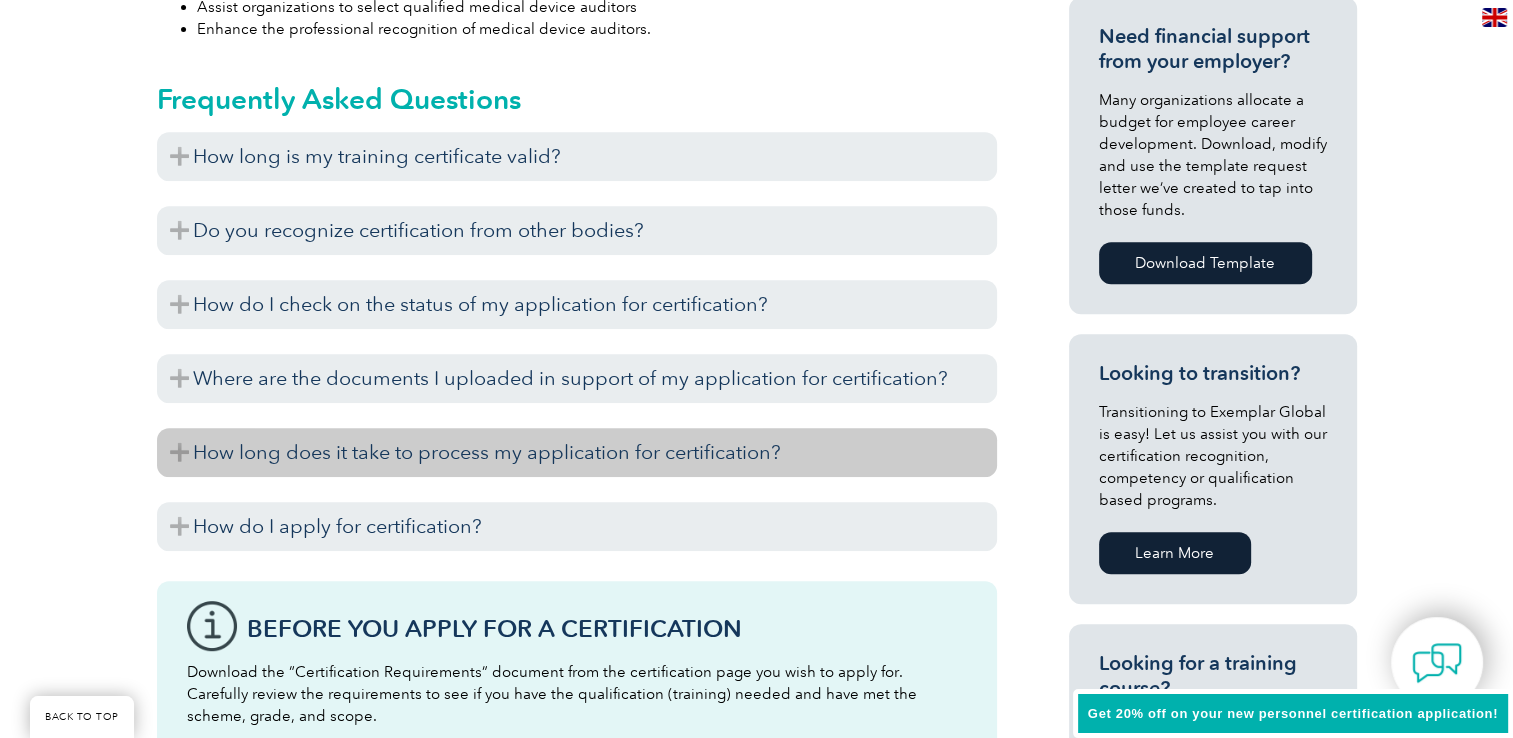 click on "How long does it take to process my application for certification?" at bounding box center [577, 452] 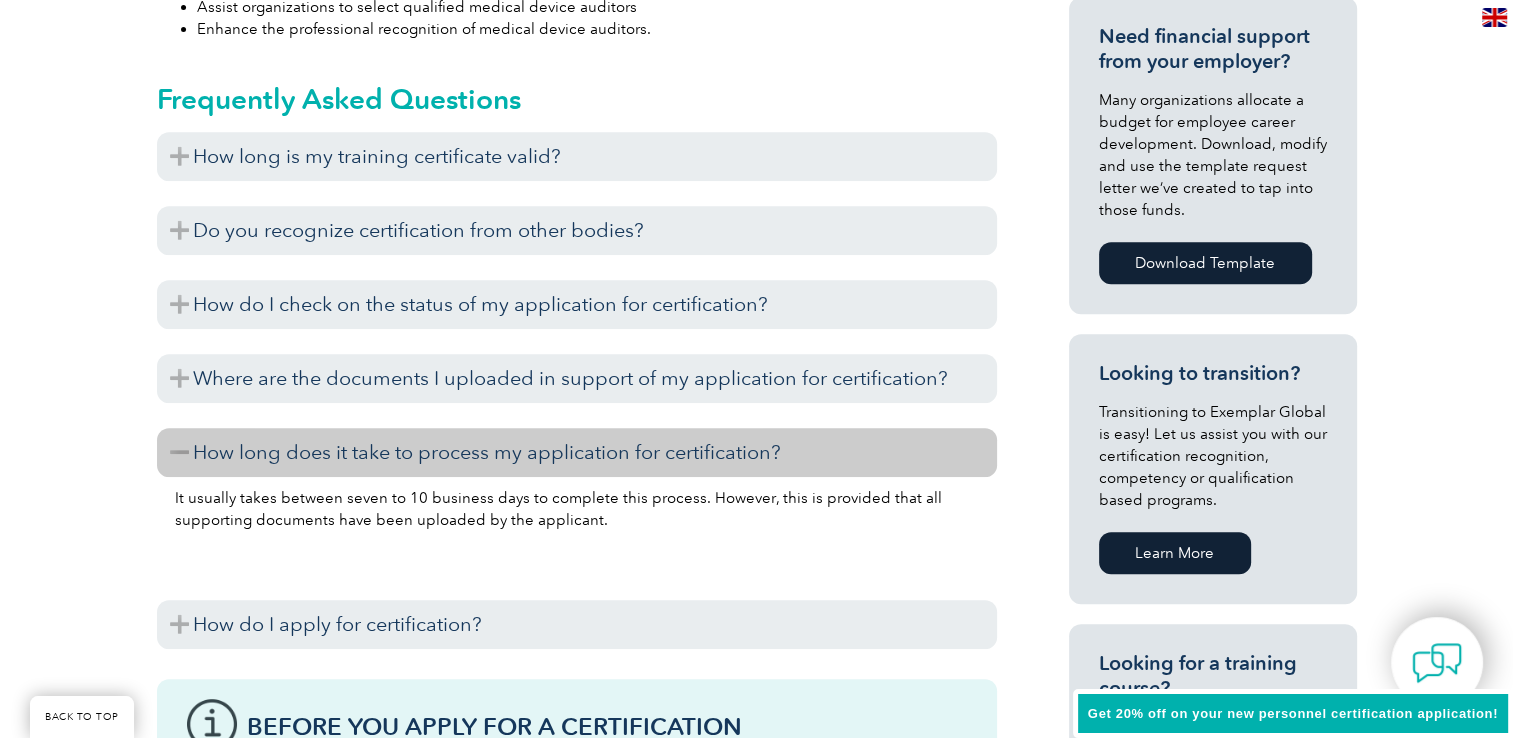 click on "How long does it take to process my application for certification?" at bounding box center [577, 452] 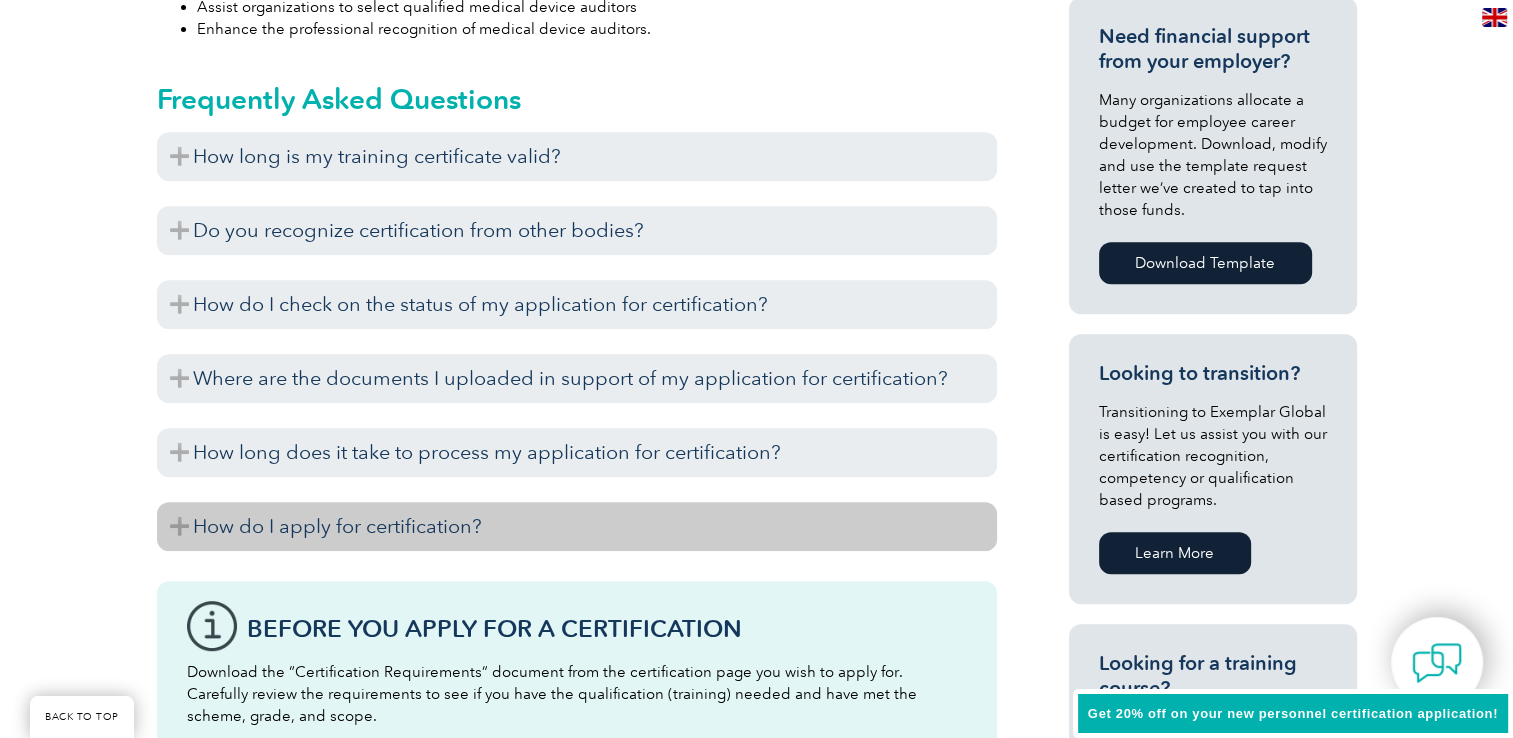 click on "How do I apply for certification?" at bounding box center [577, 526] 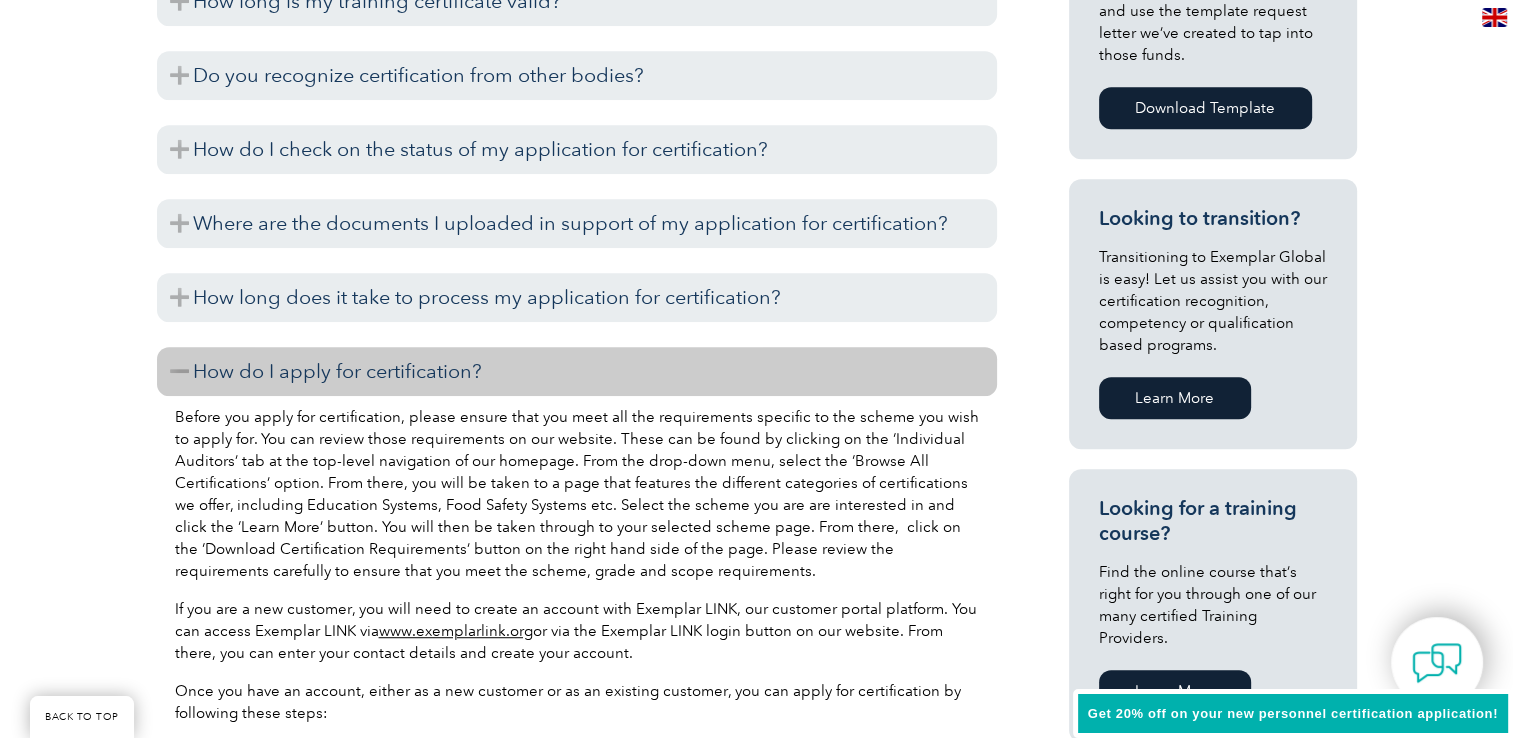 scroll, scrollTop: 1100, scrollLeft: 0, axis: vertical 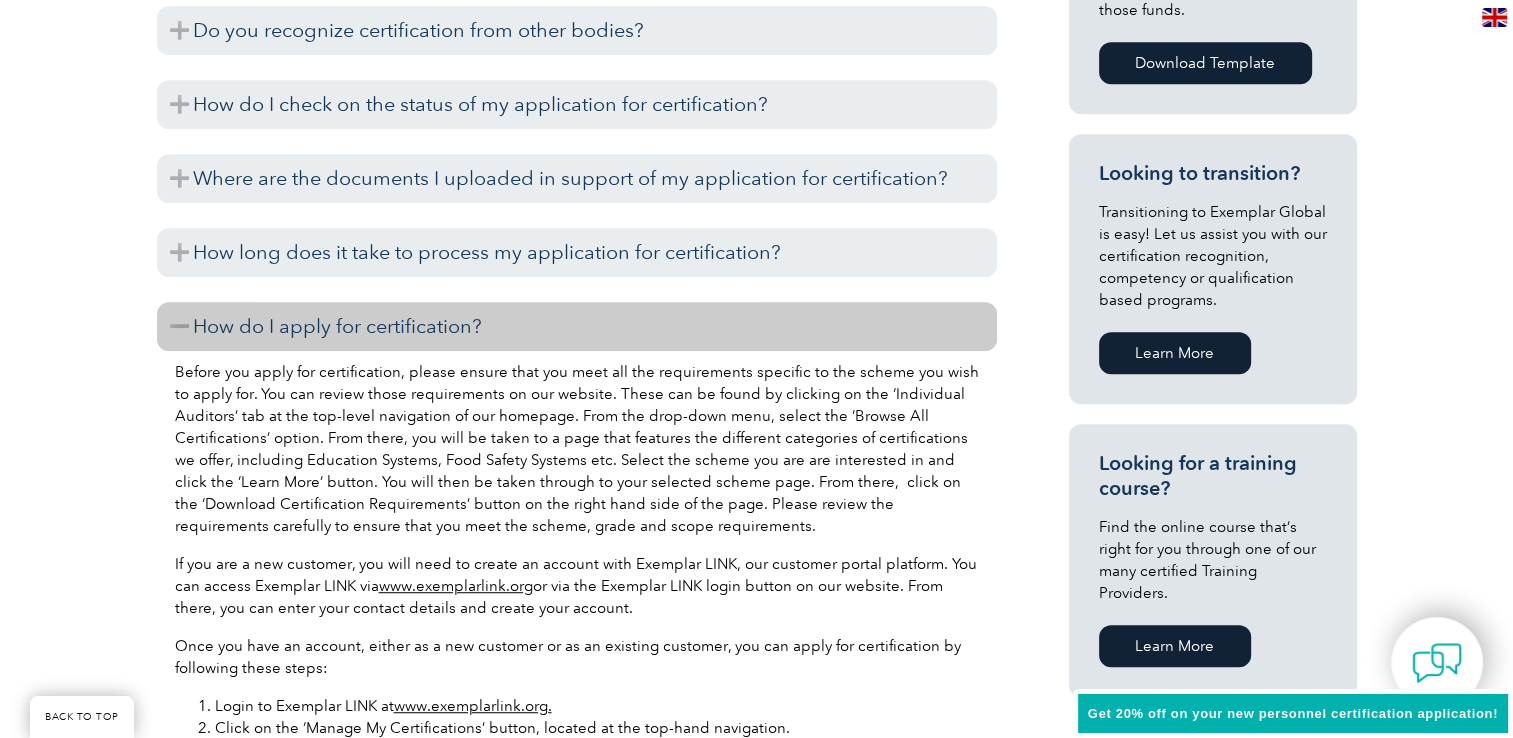 click on "How do I apply for certification?" at bounding box center (577, 326) 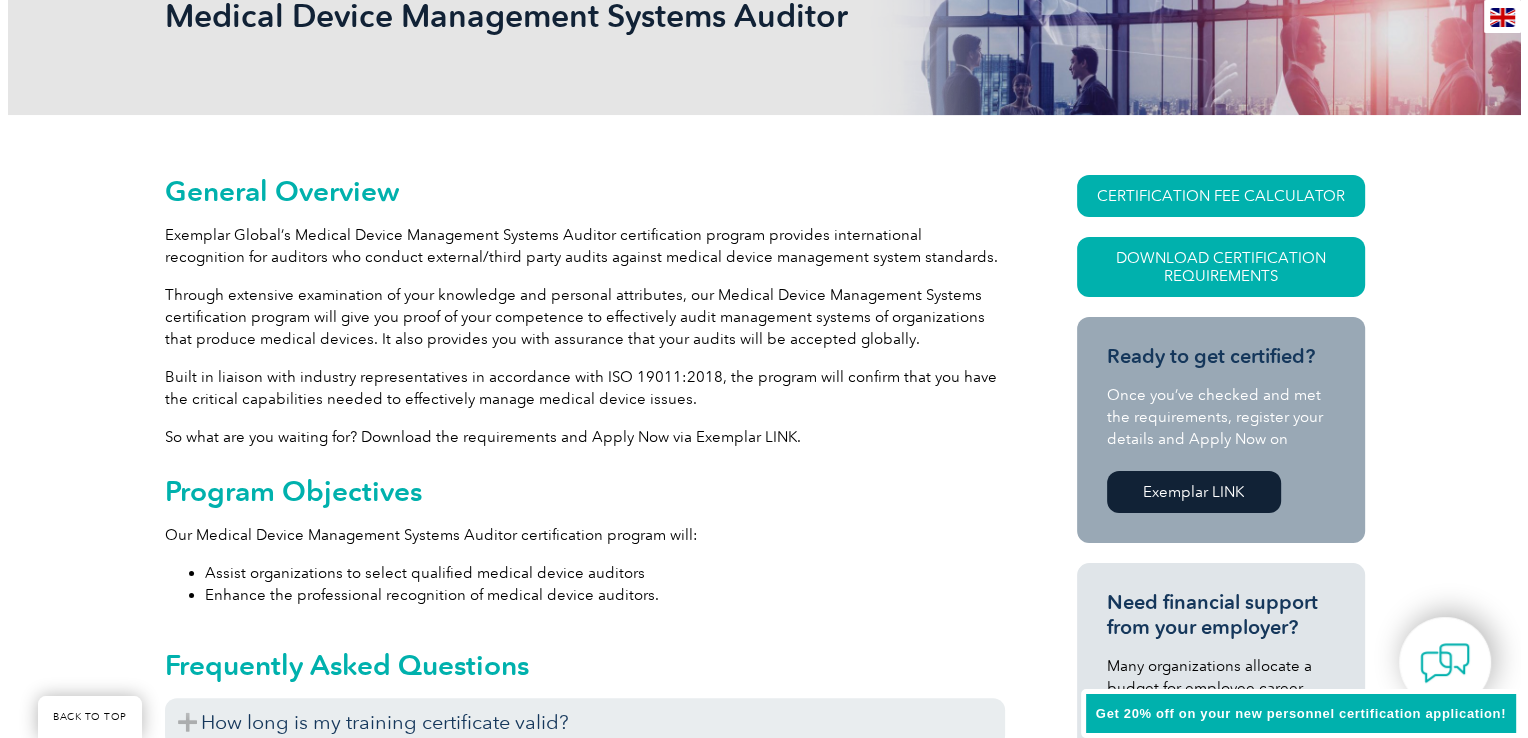scroll, scrollTop: 300, scrollLeft: 0, axis: vertical 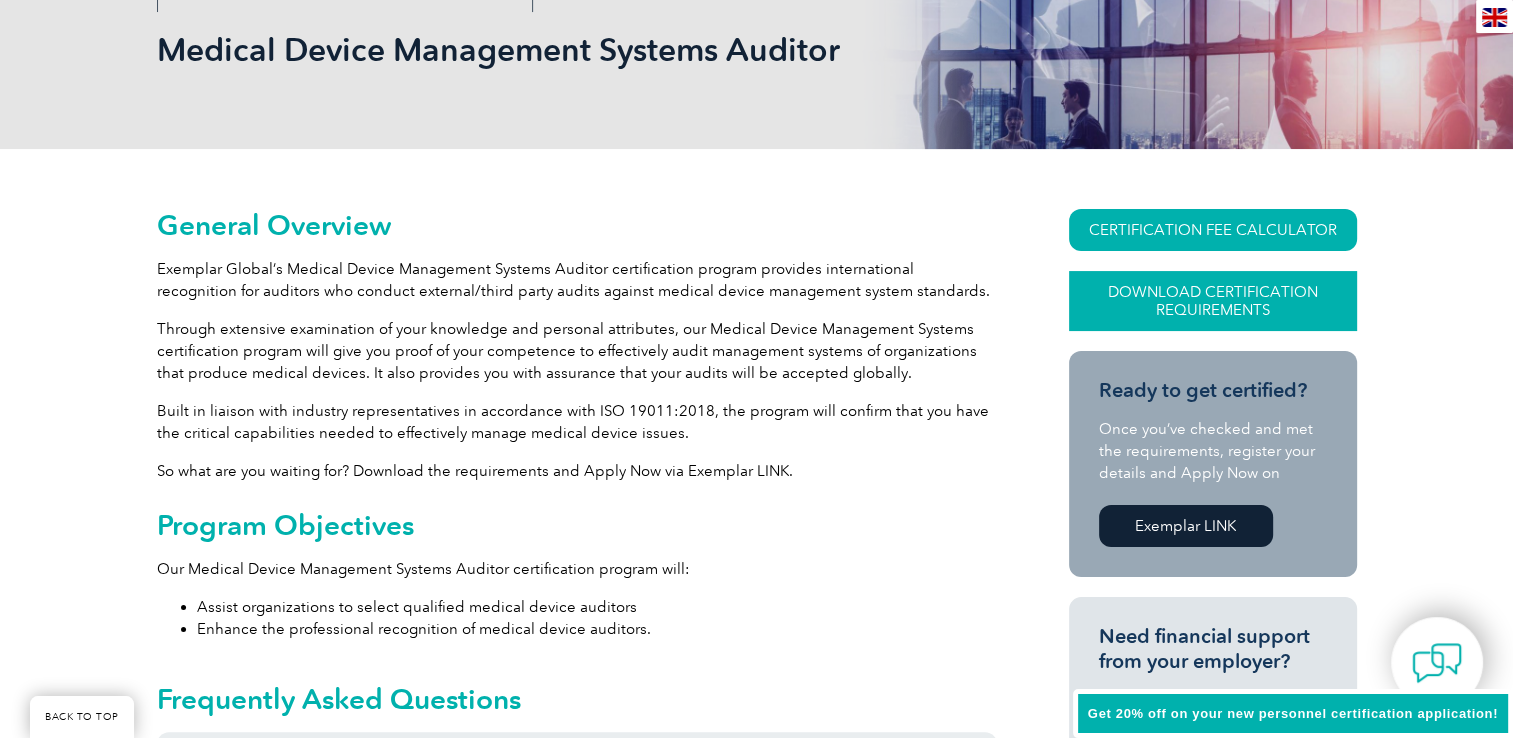 click on "Download Certification Requirements" at bounding box center (1213, 301) 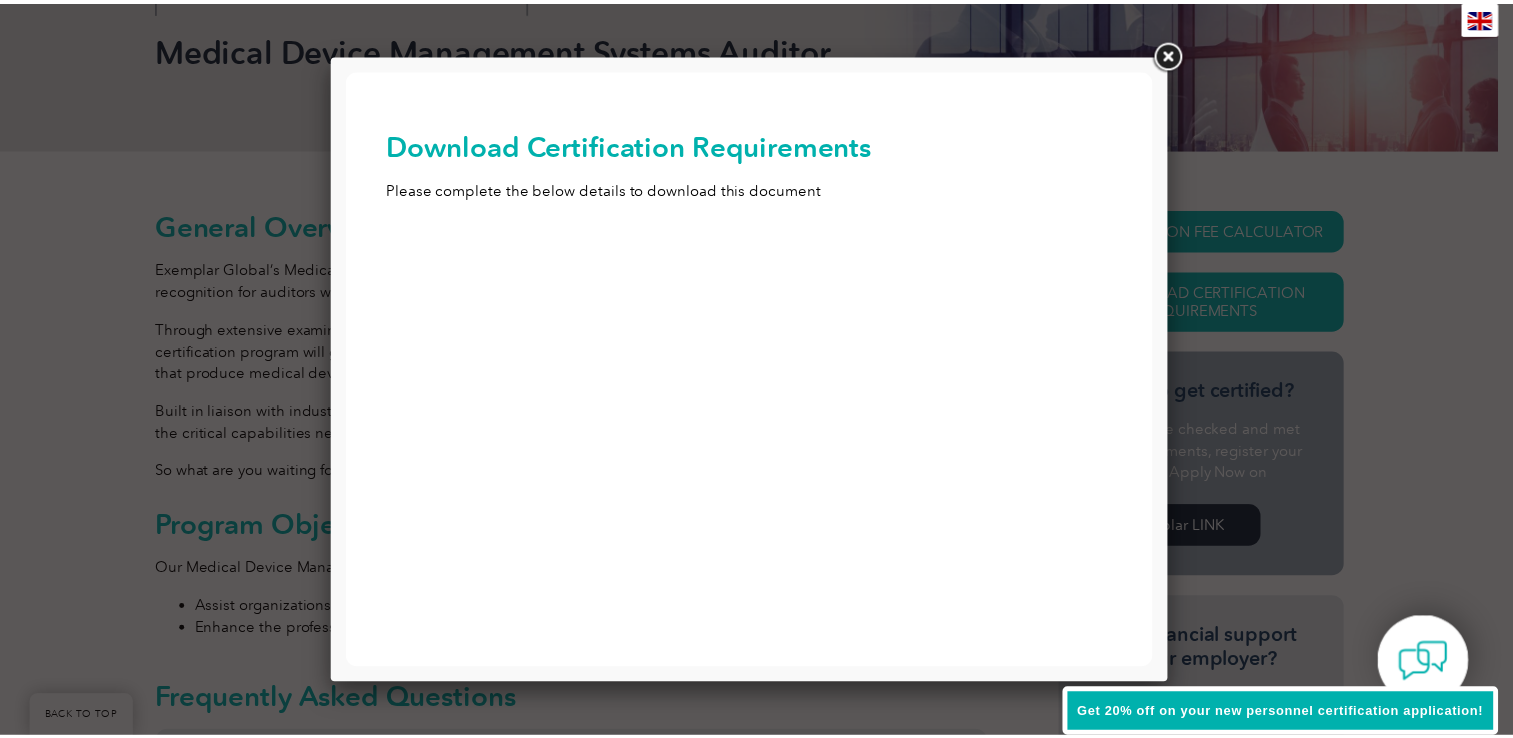 scroll, scrollTop: 0, scrollLeft: 0, axis: both 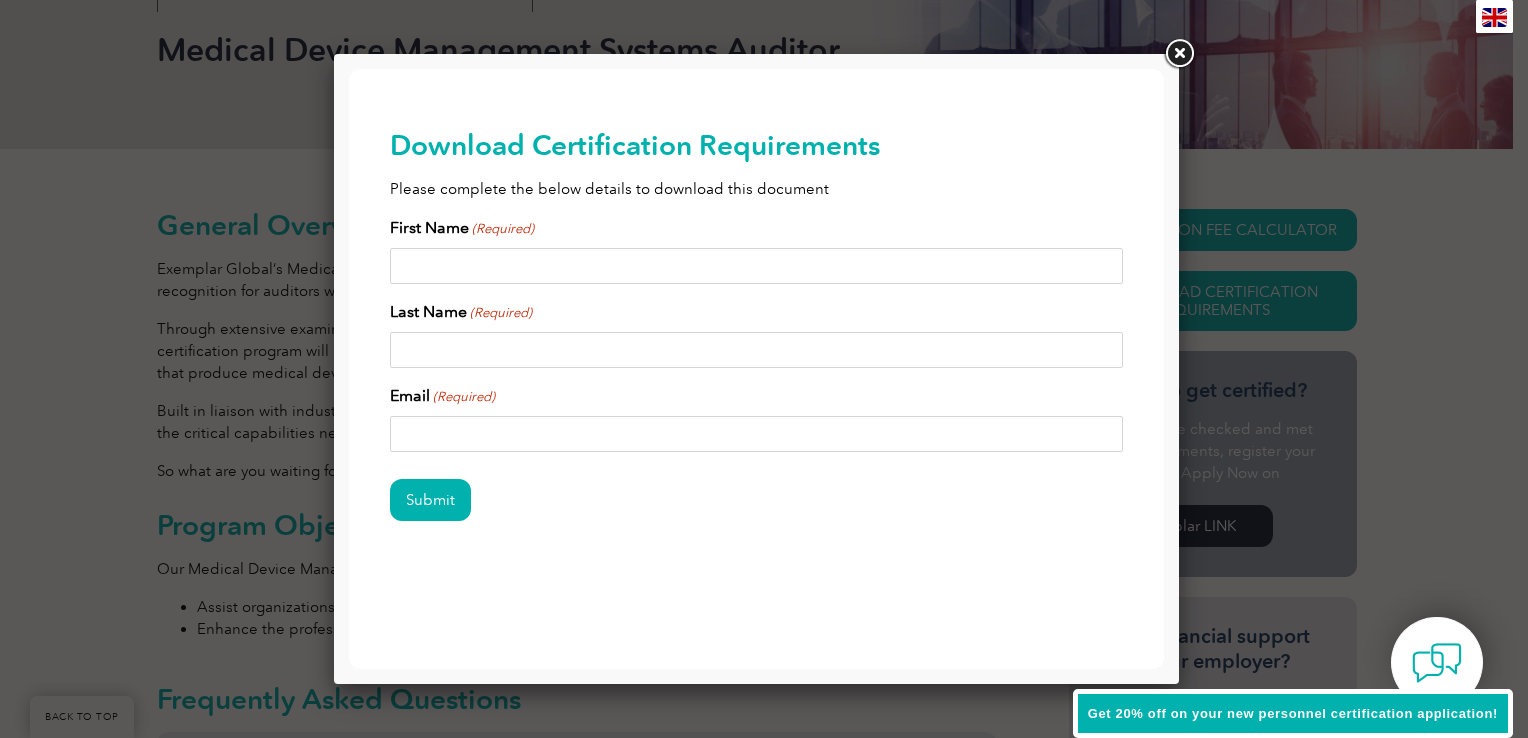 click on "First Name (Required)" at bounding box center [757, 266] 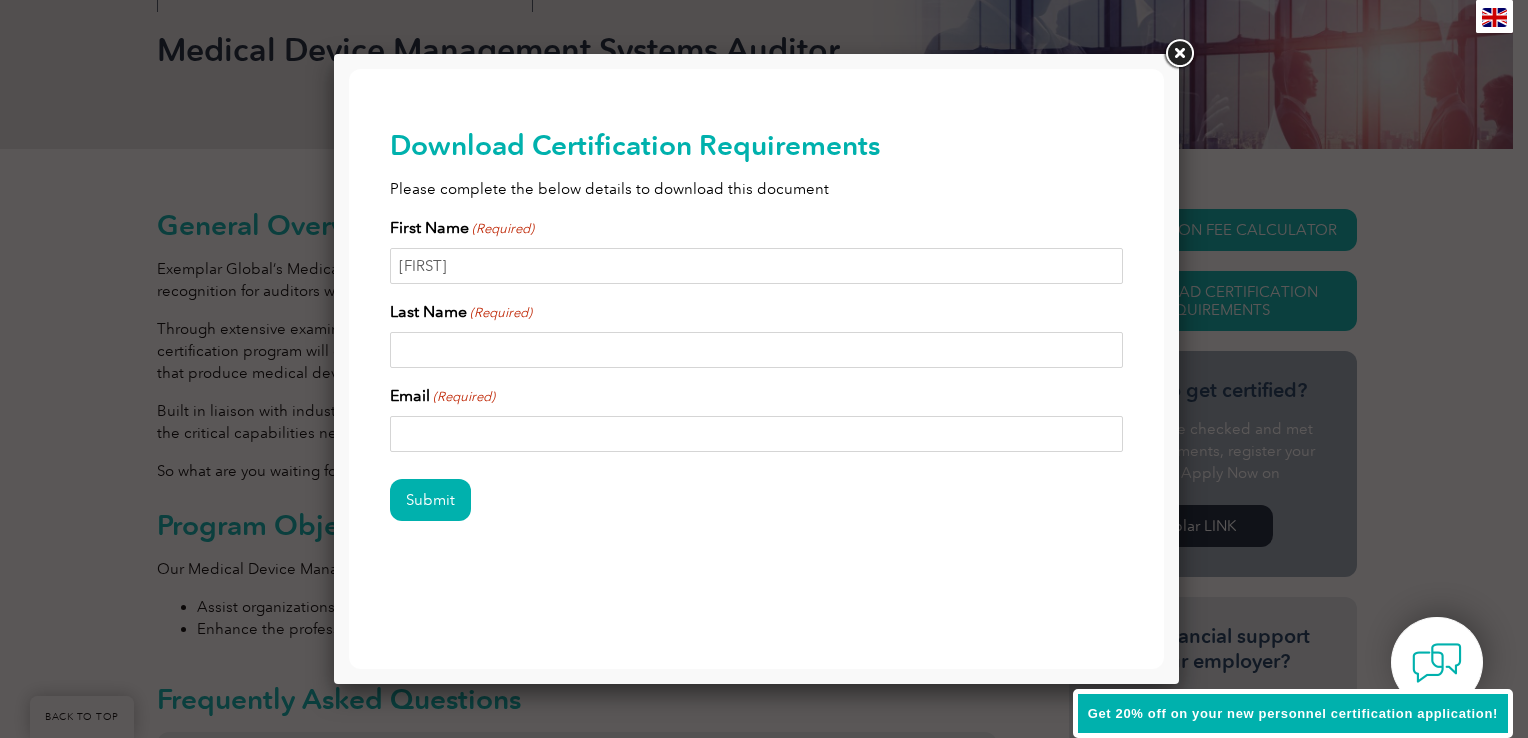 type on "Galvin" 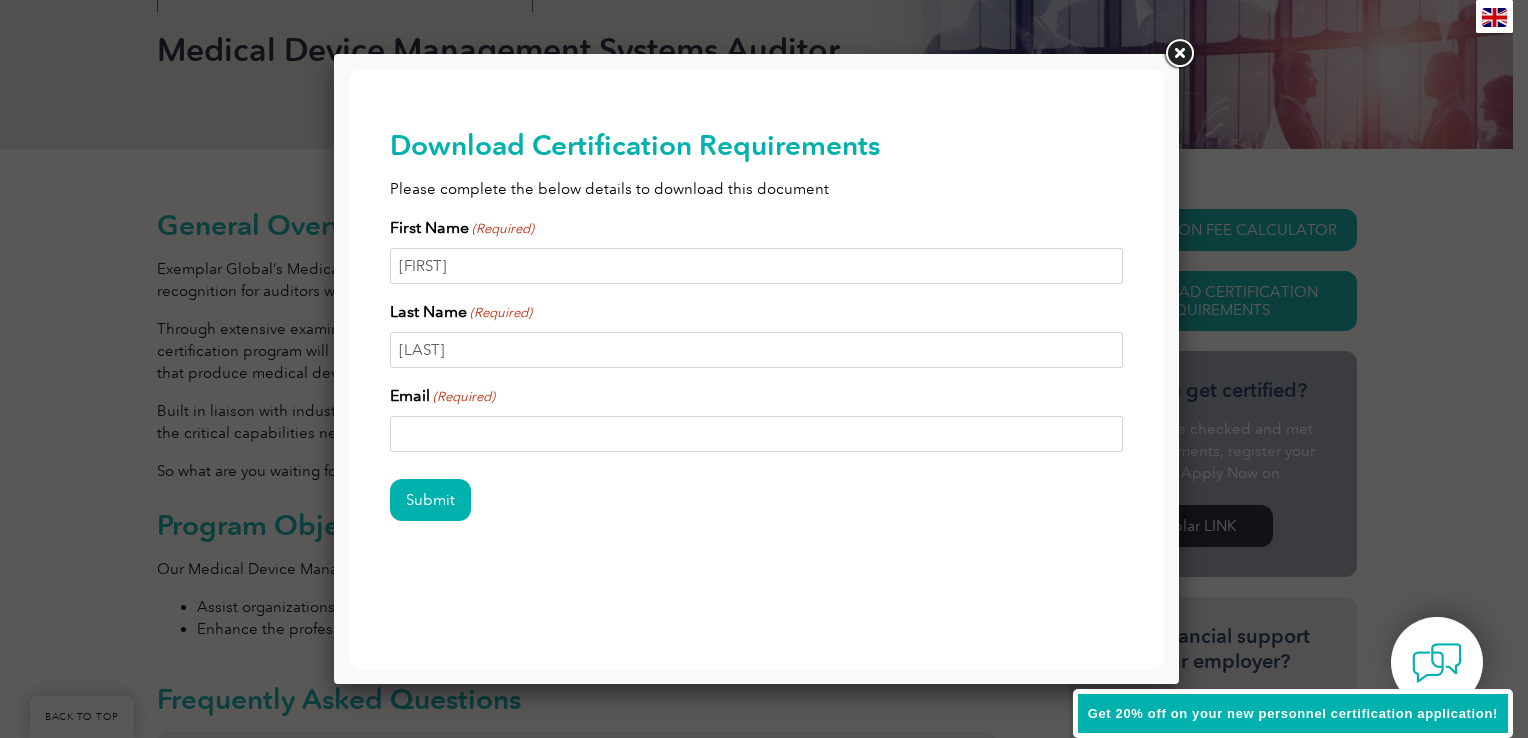 type on "daniel.adp.galvin@gmail.com" 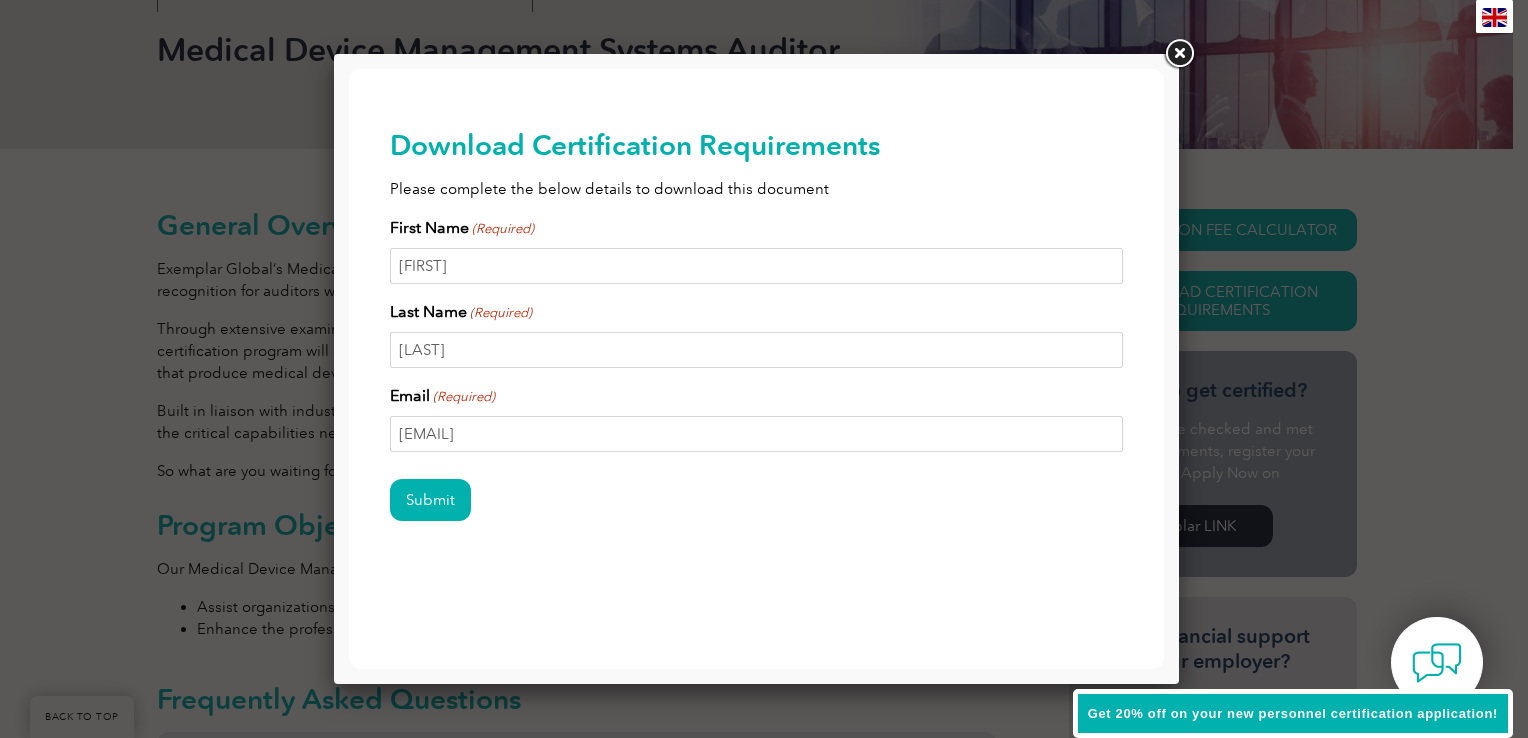 click at bounding box center [1179, 54] 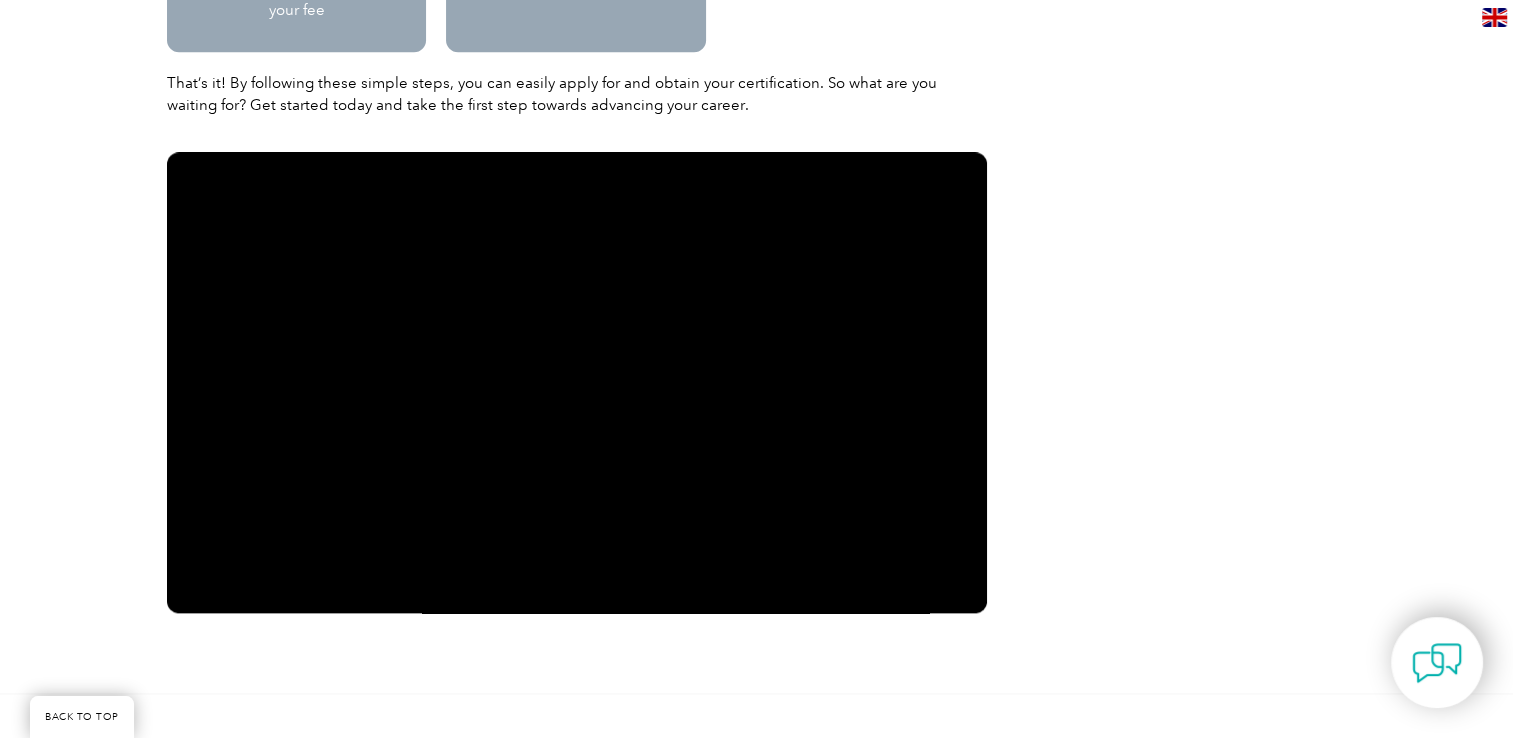 scroll, scrollTop: 3246, scrollLeft: 0, axis: vertical 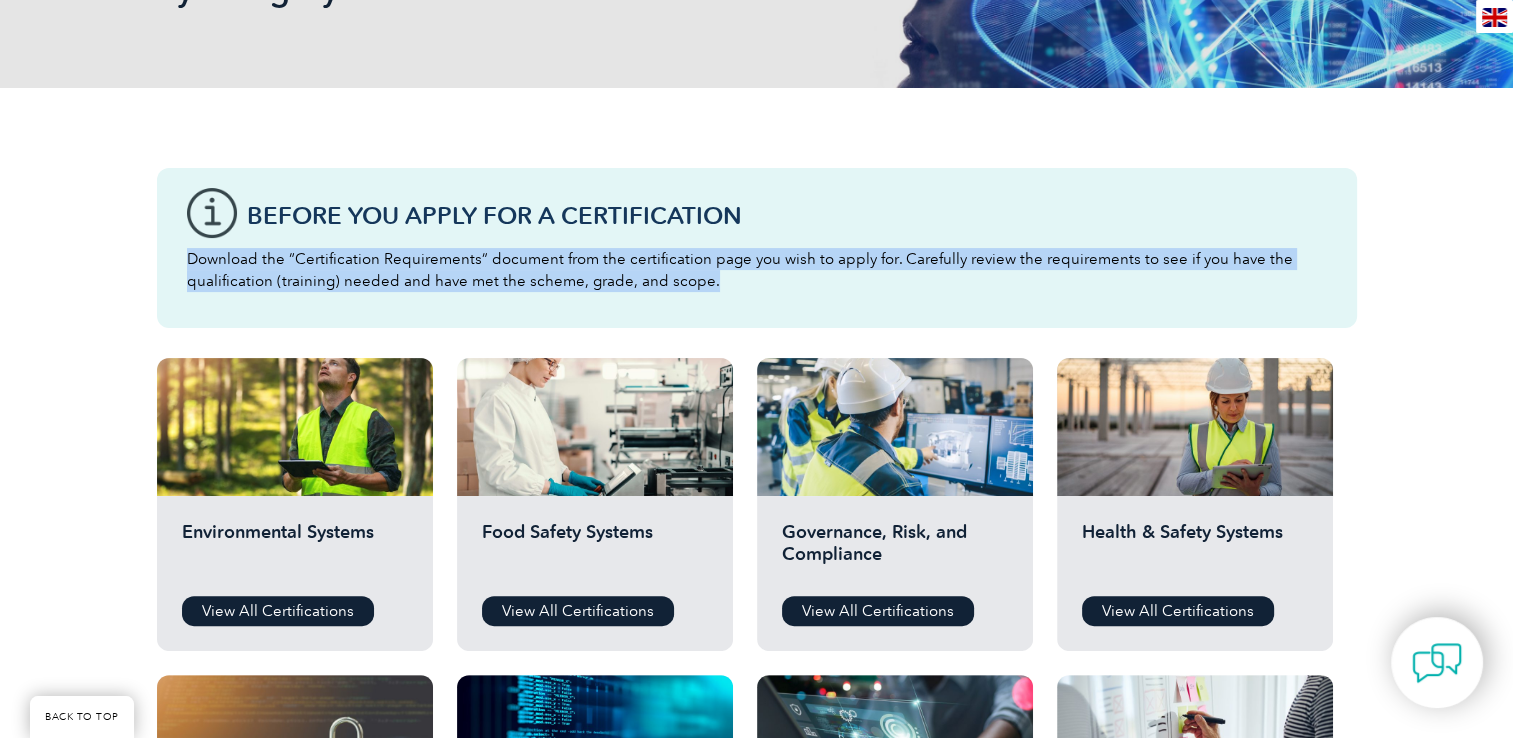 drag, startPoint x: 186, startPoint y: 257, endPoint x: 705, endPoint y: 278, distance: 519.4247 